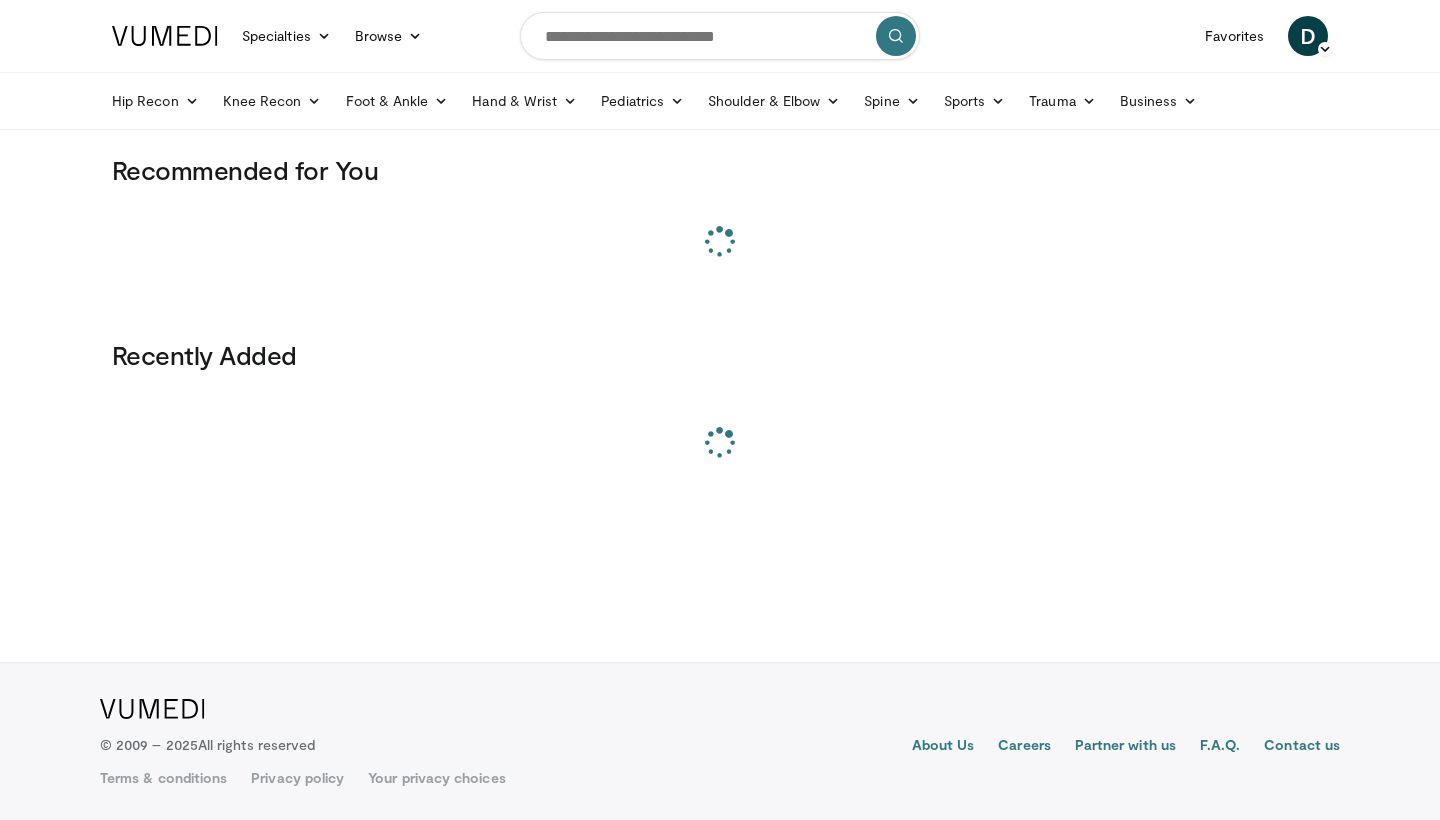 scroll, scrollTop: 0, scrollLeft: 0, axis: both 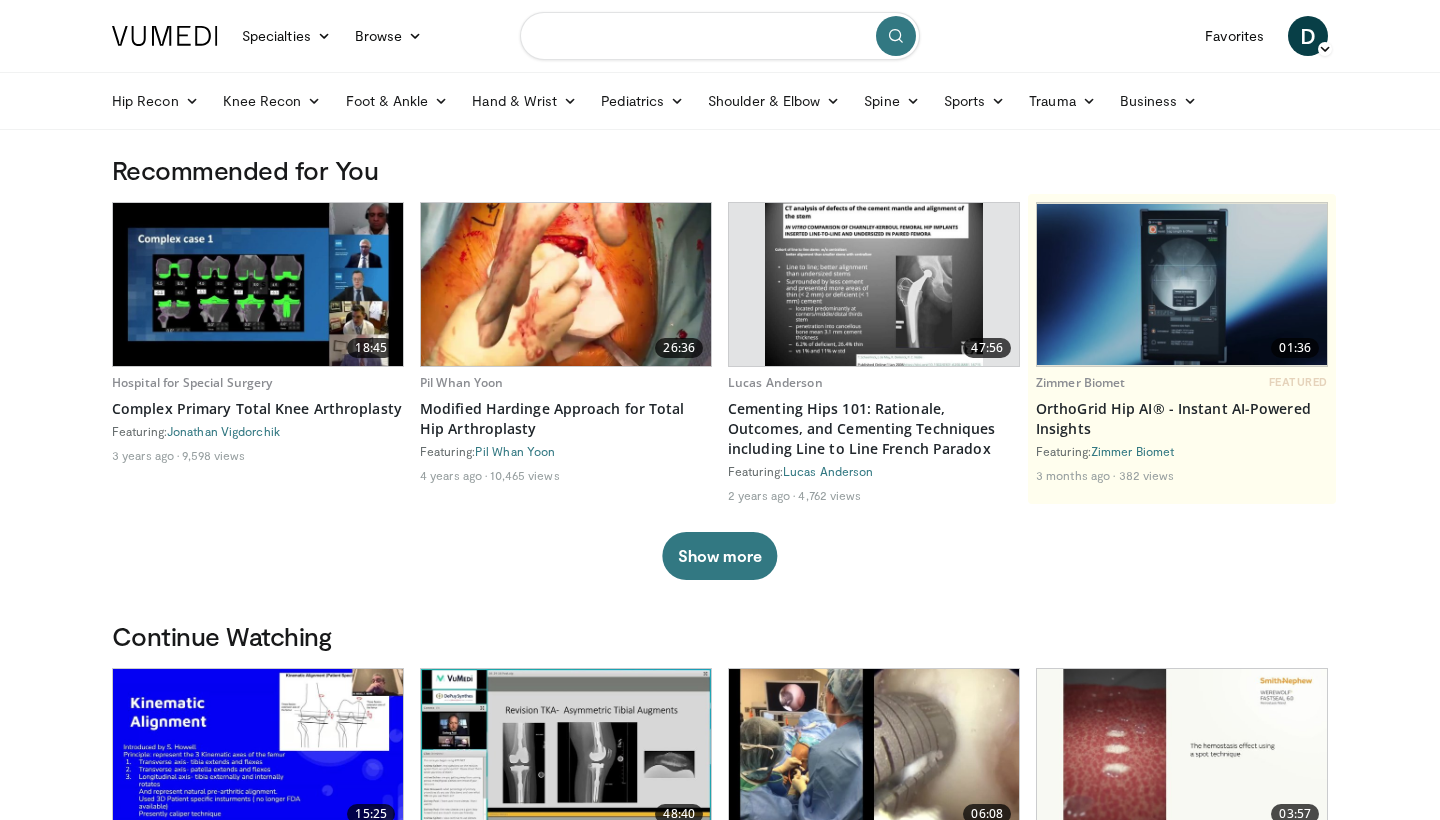 click at bounding box center (720, 36) 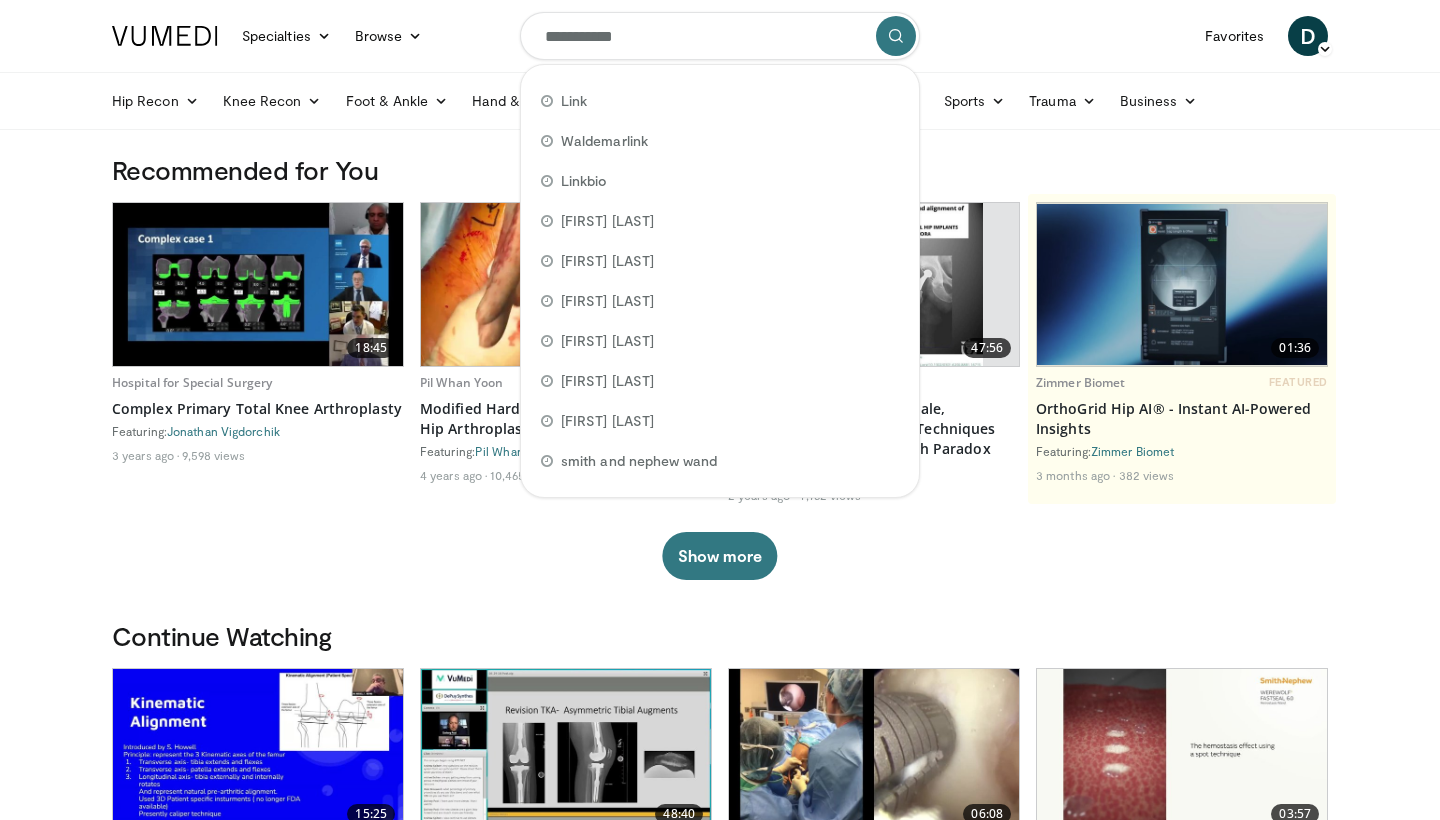 type on "**********" 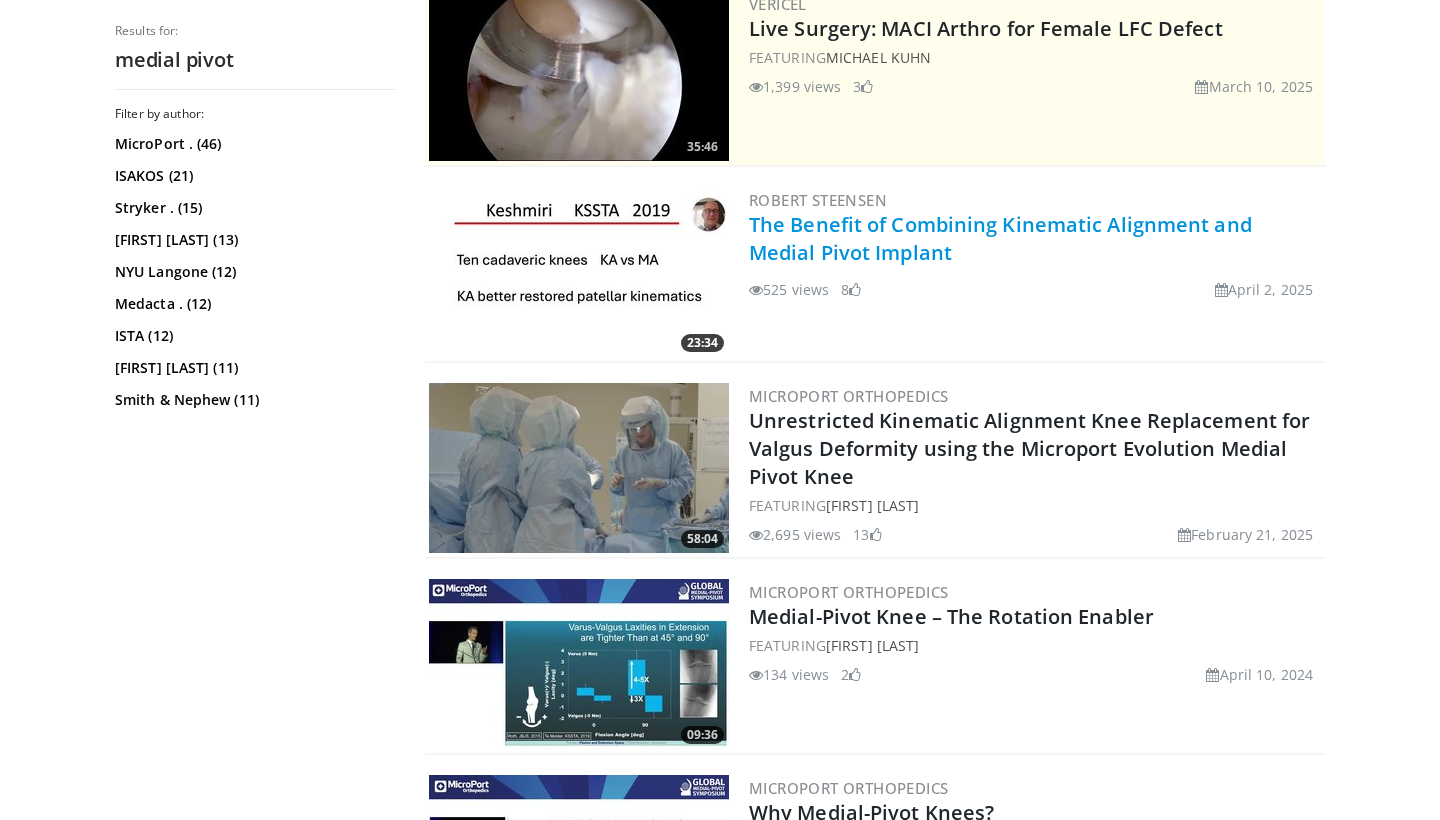 scroll, scrollTop: 437, scrollLeft: 0, axis: vertical 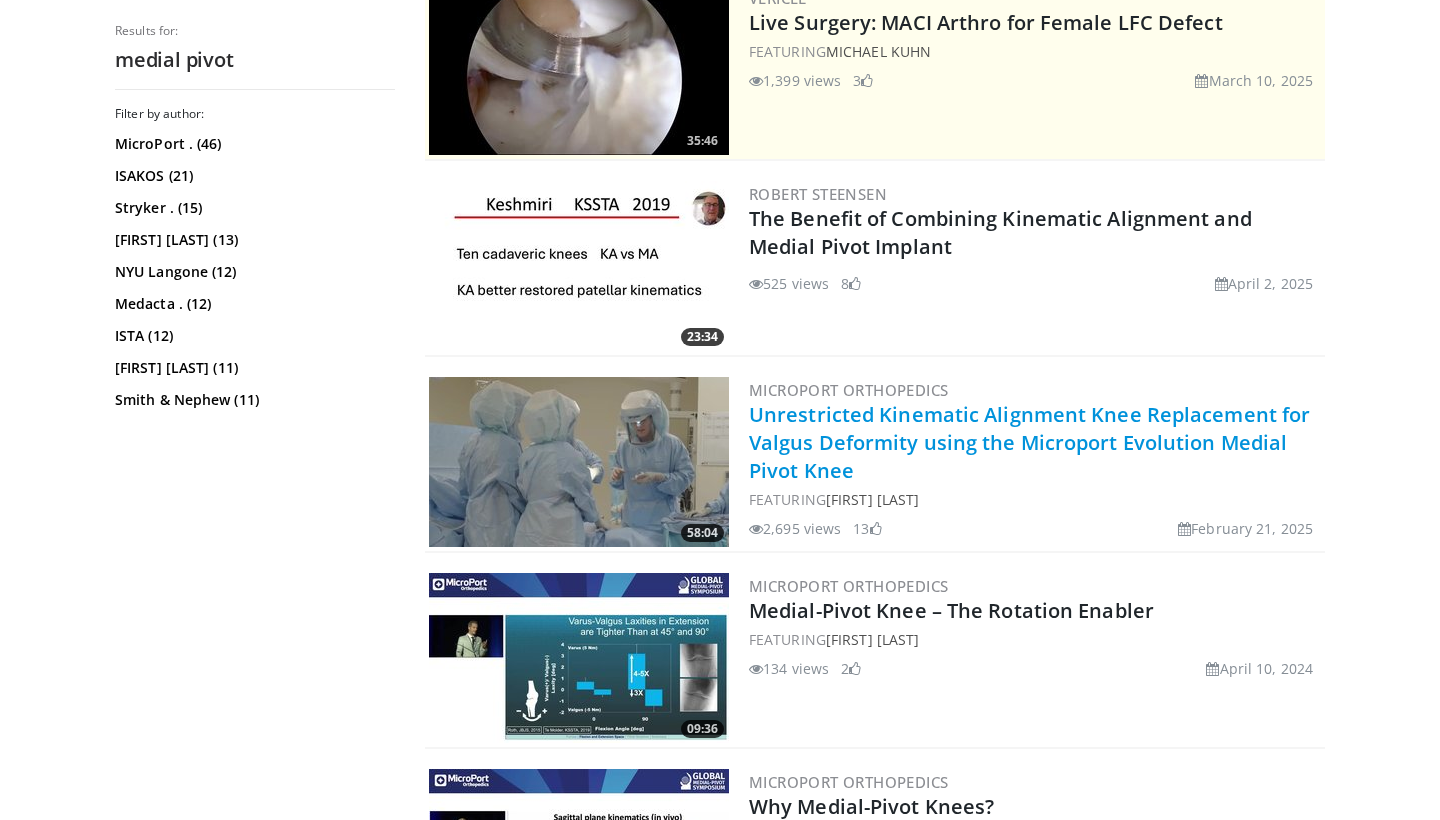 click on "Unrestricted Kinematic Alignment Knee Replacement for Valgus Deformity using the Microport Evolution Medial Pivot Knee" at bounding box center (1029, 442) 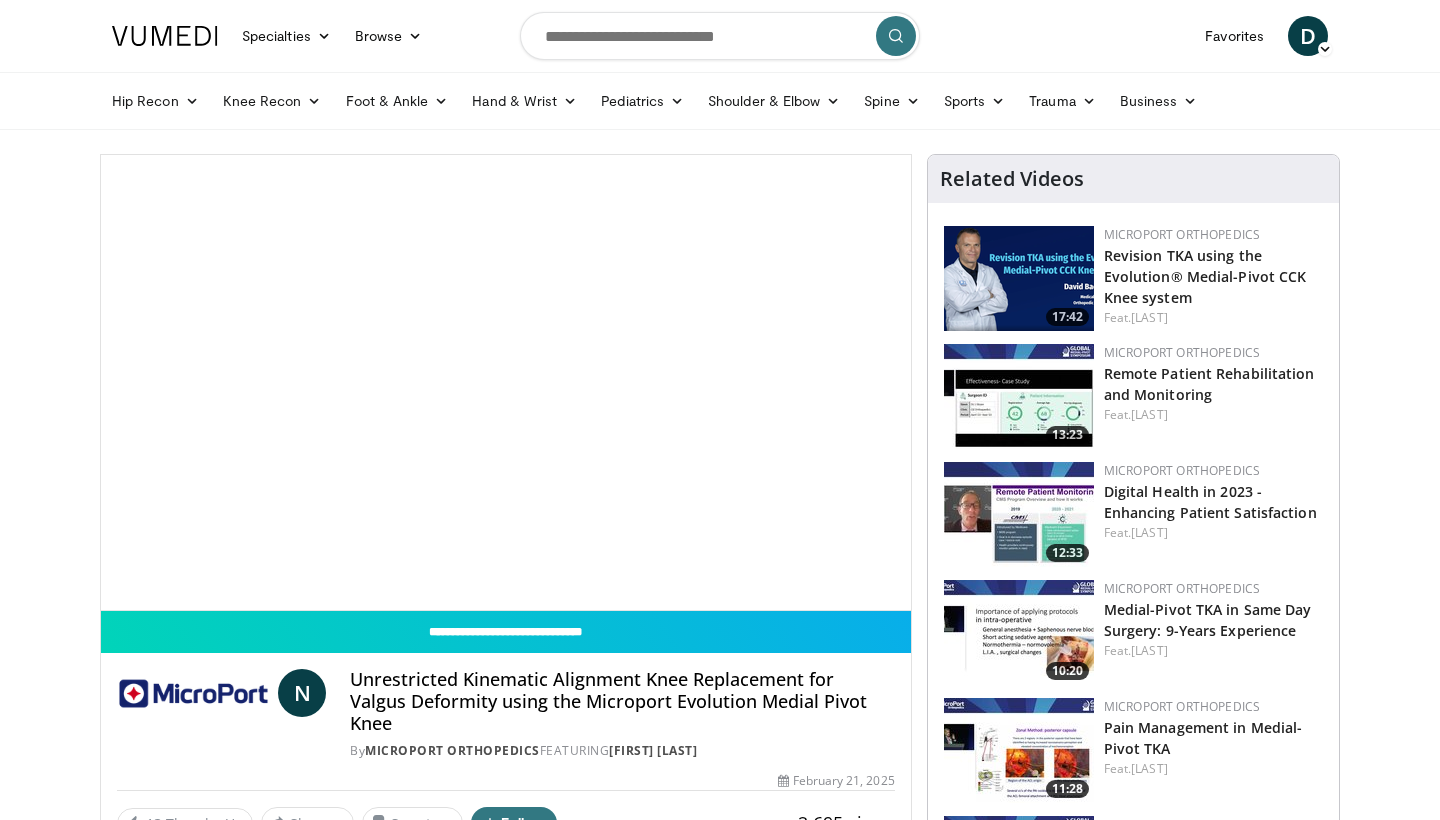 scroll, scrollTop: 0, scrollLeft: 0, axis: both 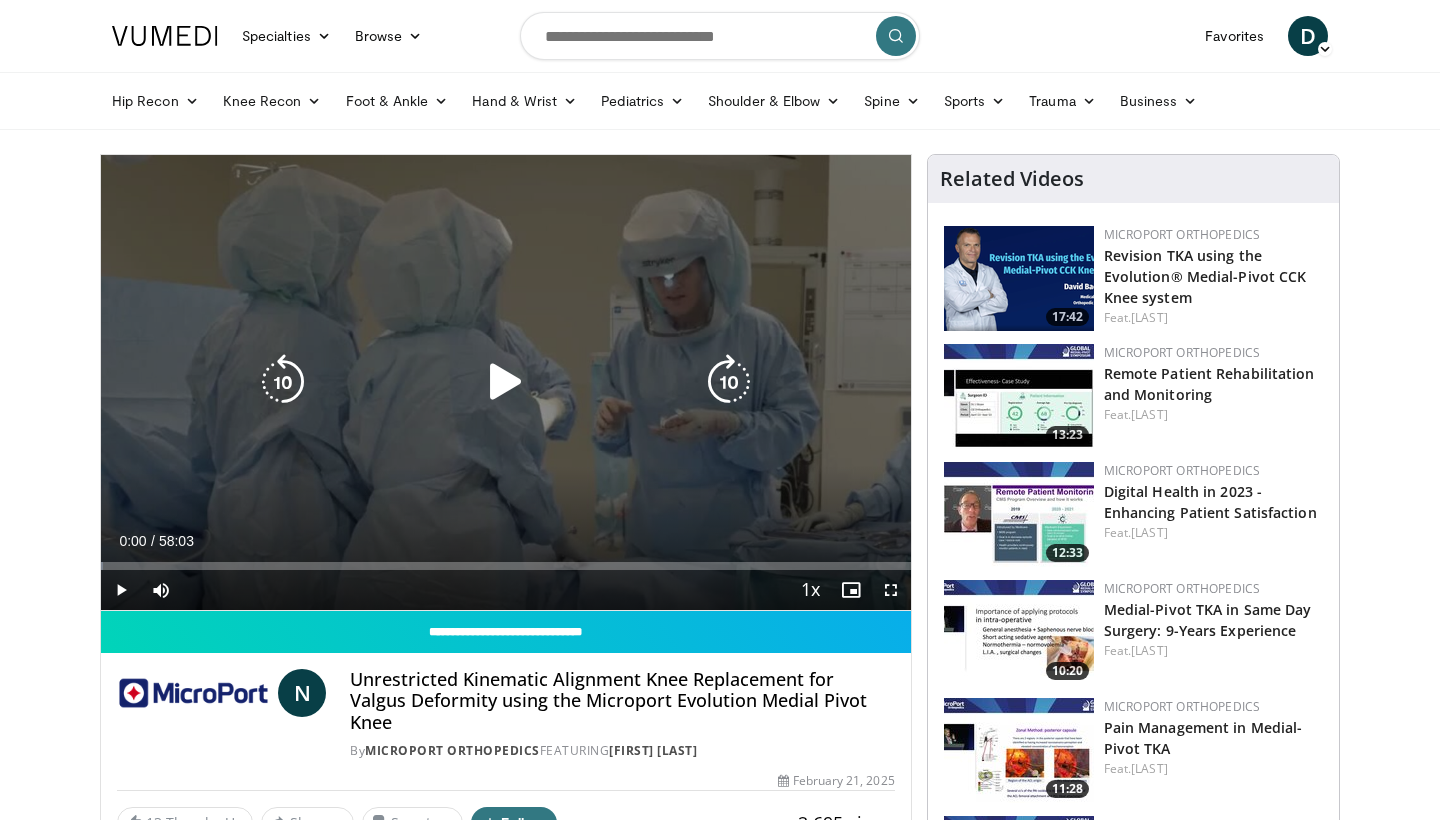 click on "10 seconds
Tap to unmute" at bounding box center (506, 382) 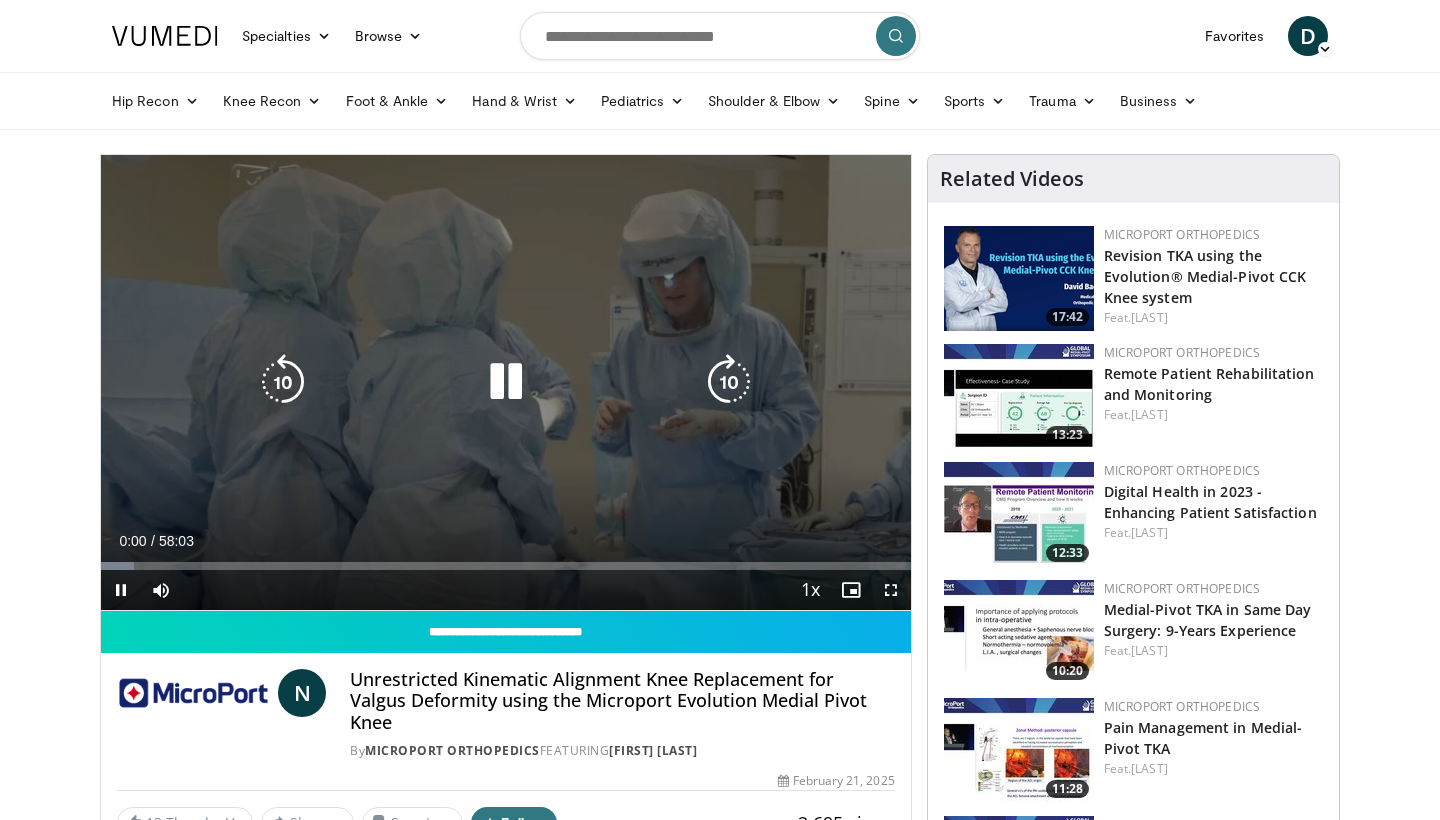 click at bounding box center (506, 382) 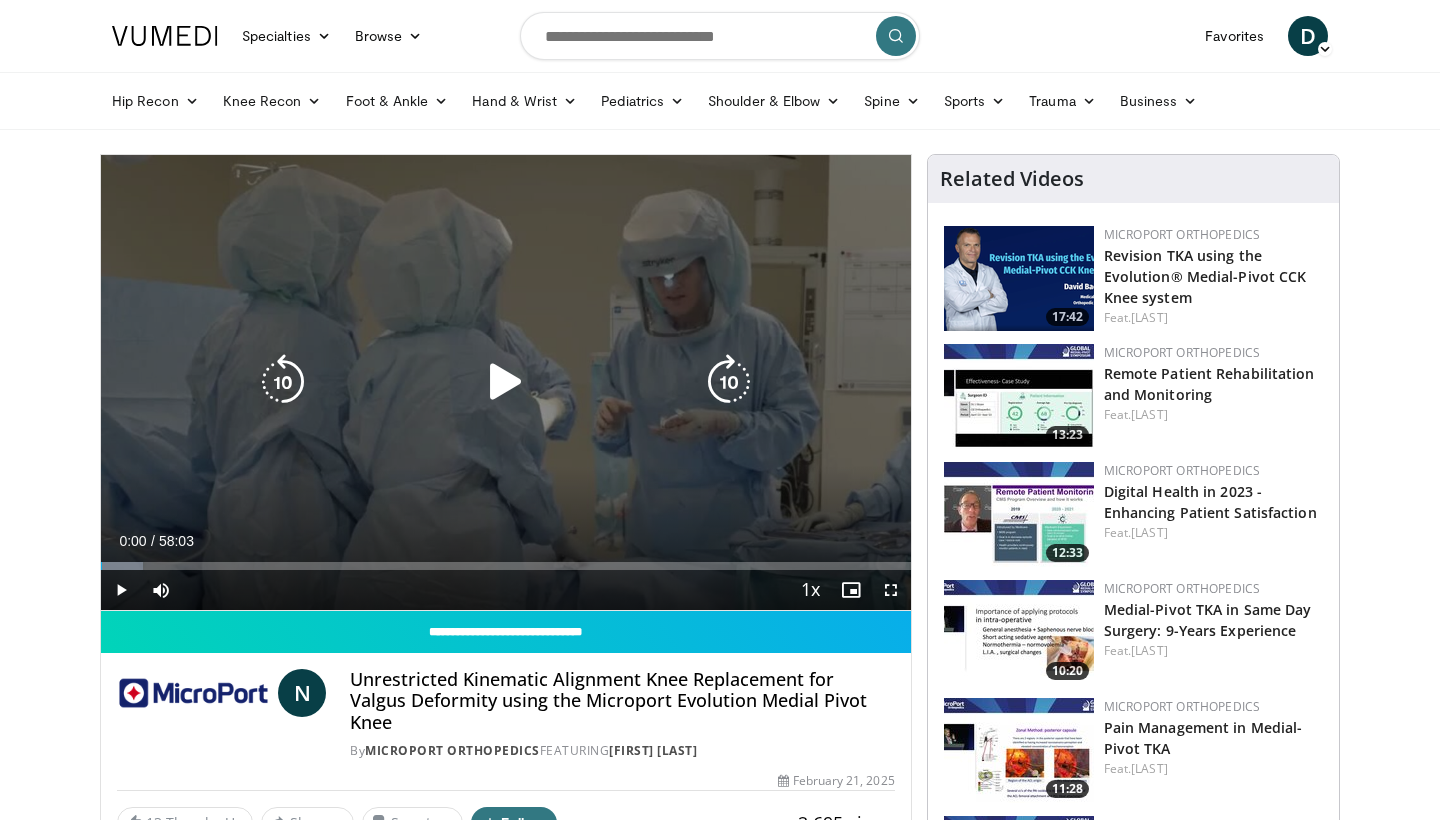 click at bounding box center [506, 382] 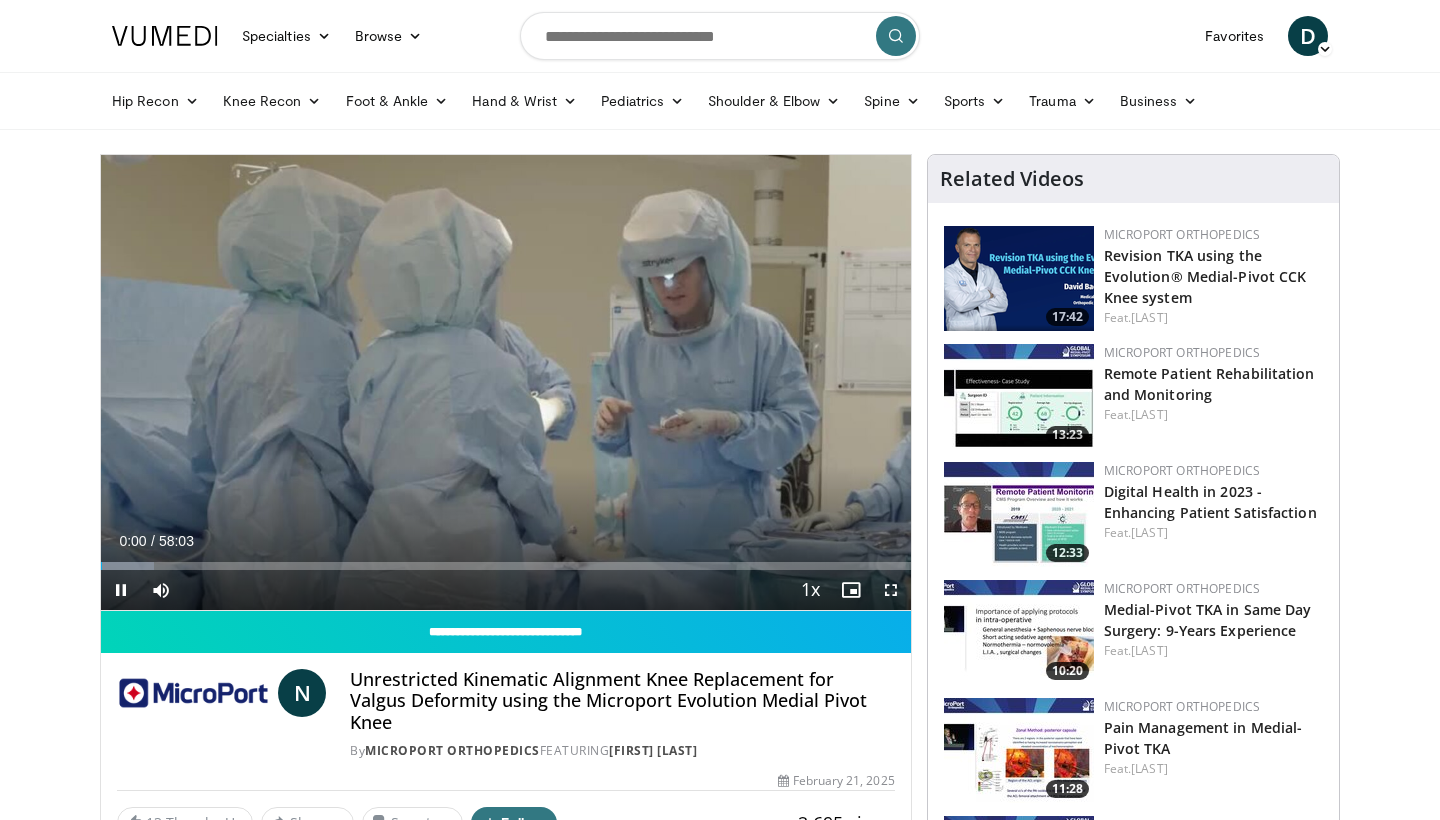 click at bounding box center (891, 590) 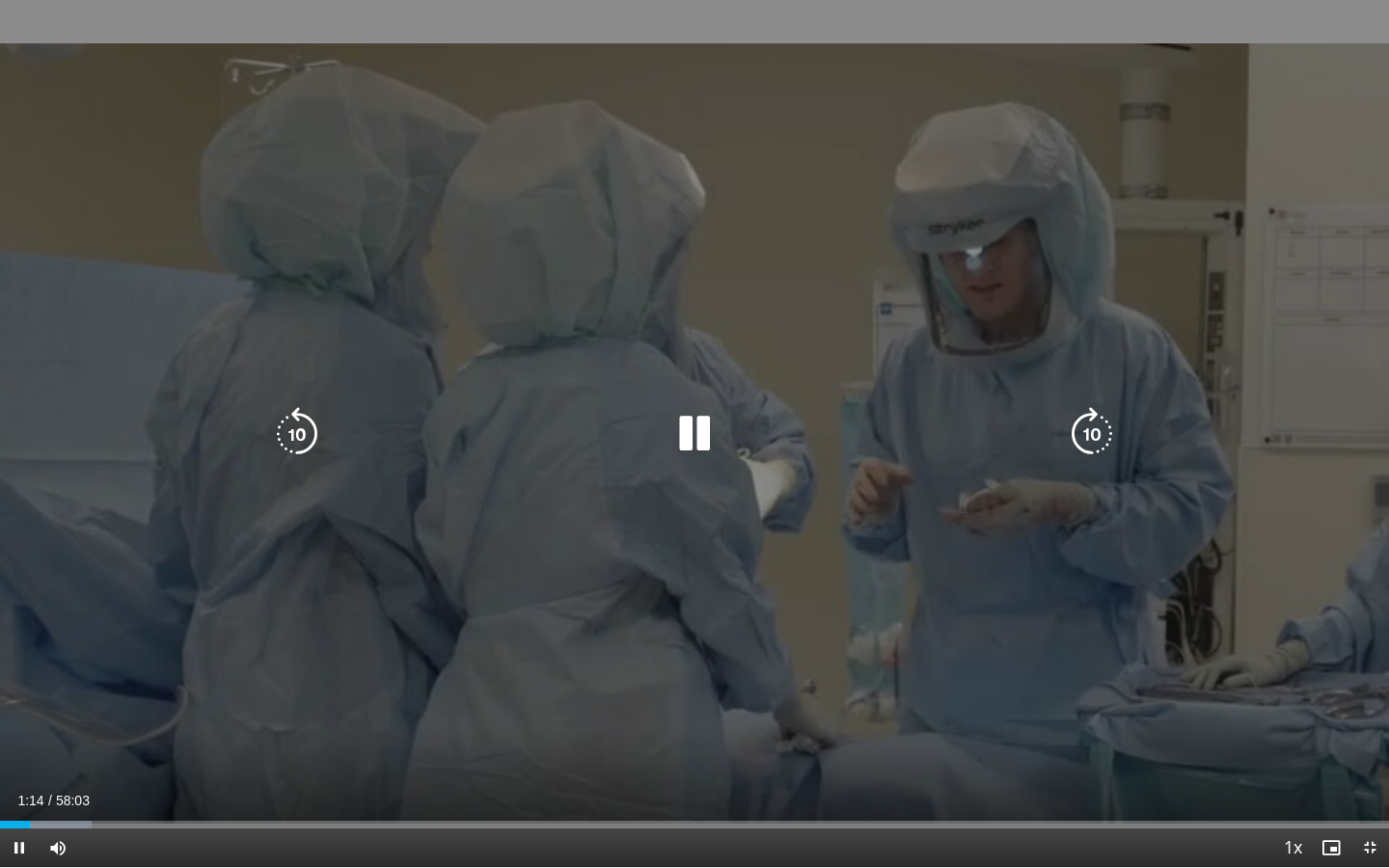 click on "10 seconds
Tap to unmute" at bounding box center (694, 433) 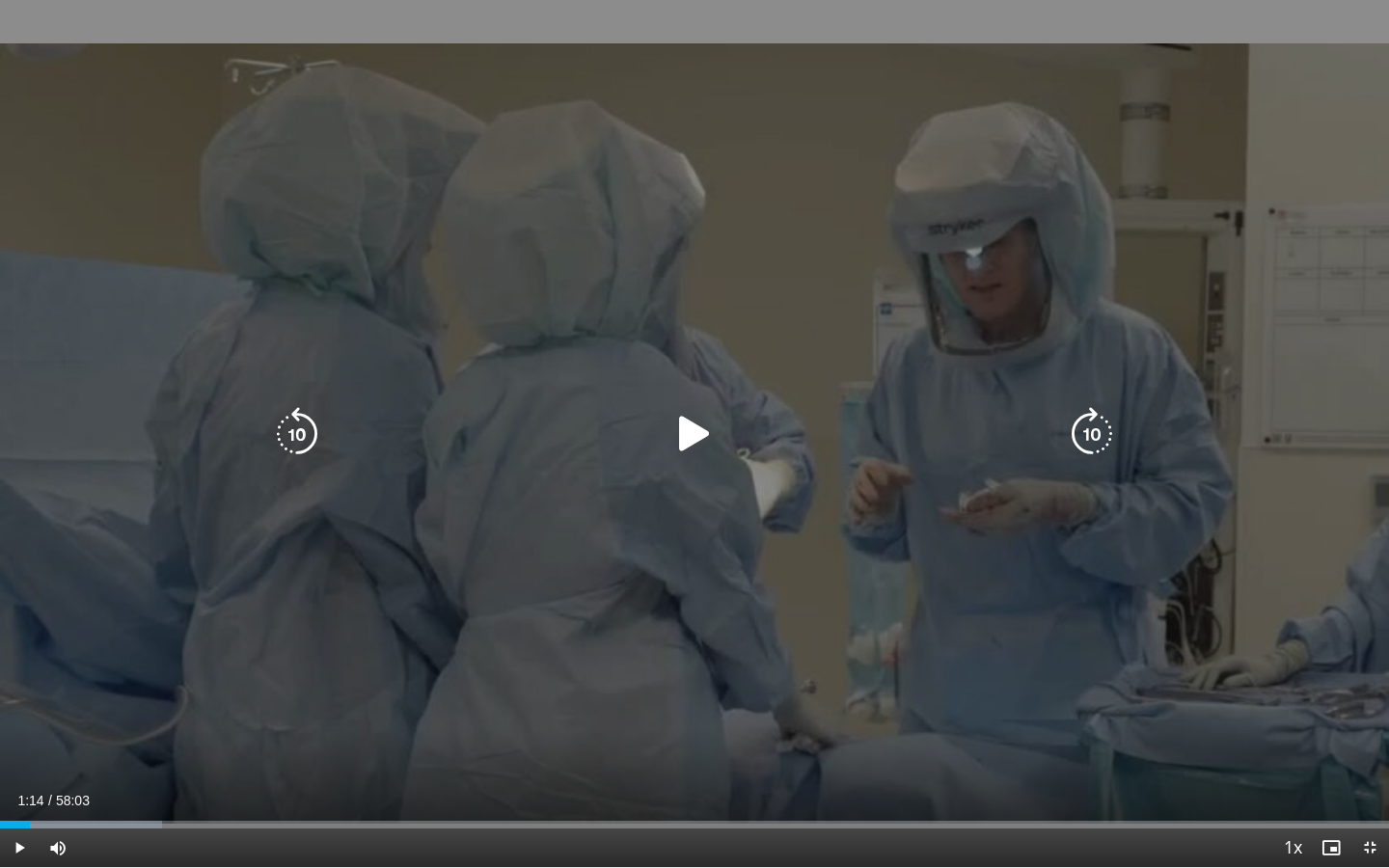 click on "10 seconds
Tap to unmute" at bounding box center [694, 433] 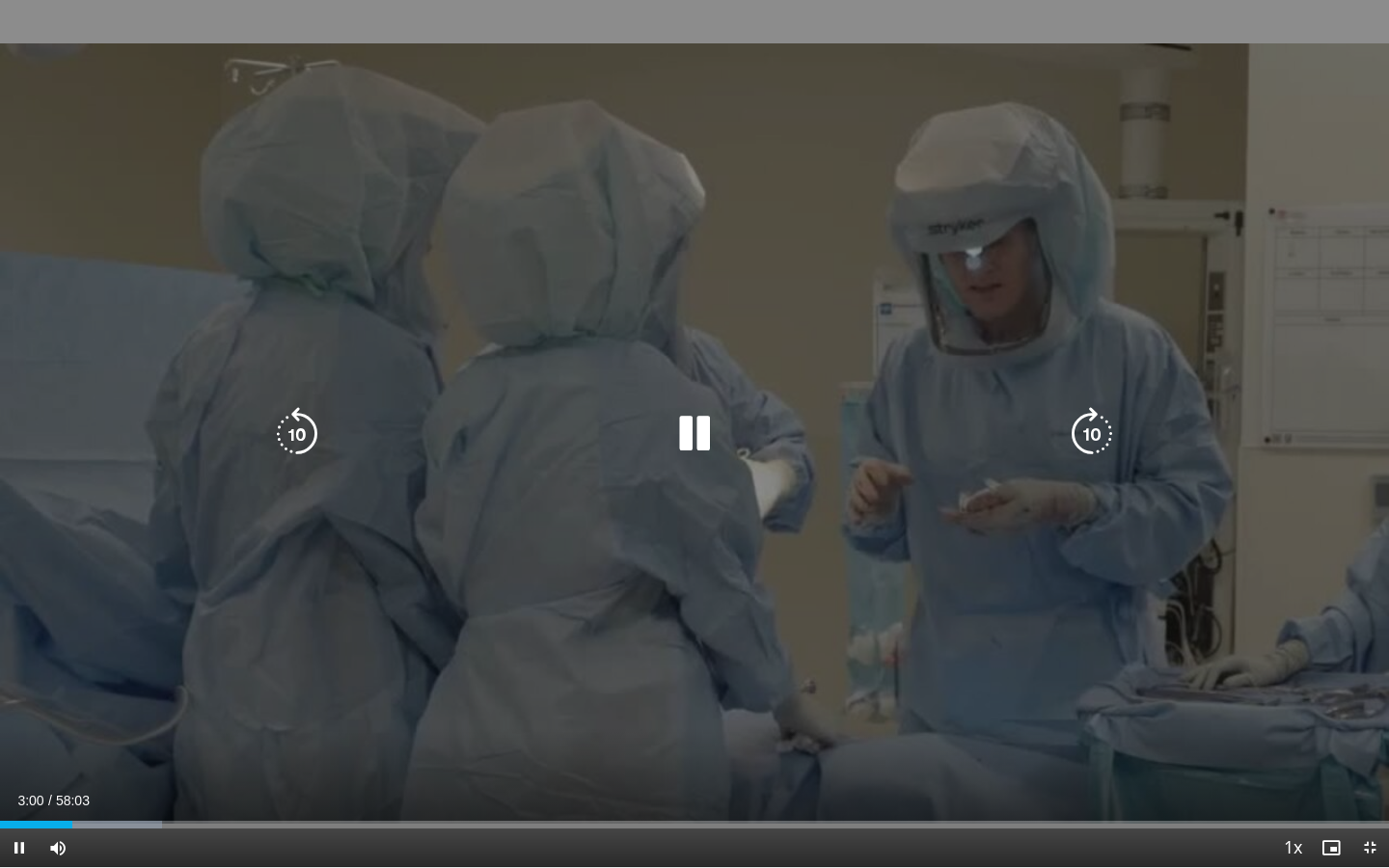 click on "10 seconds
Tap to unmute" at bounding box center (694, 433) 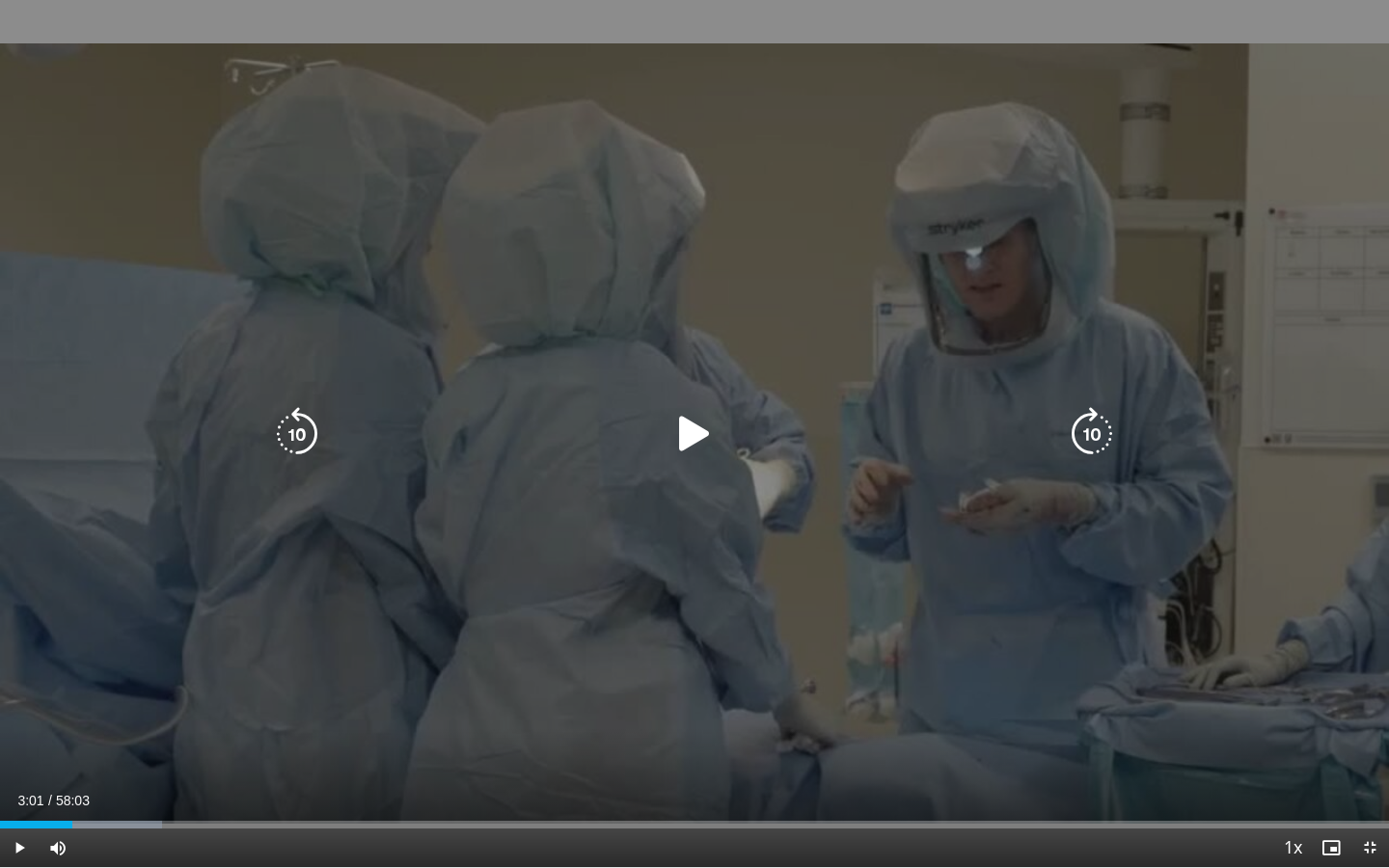 click on "10 seconds
Tap to unmute" at bounding box center (694, 433) 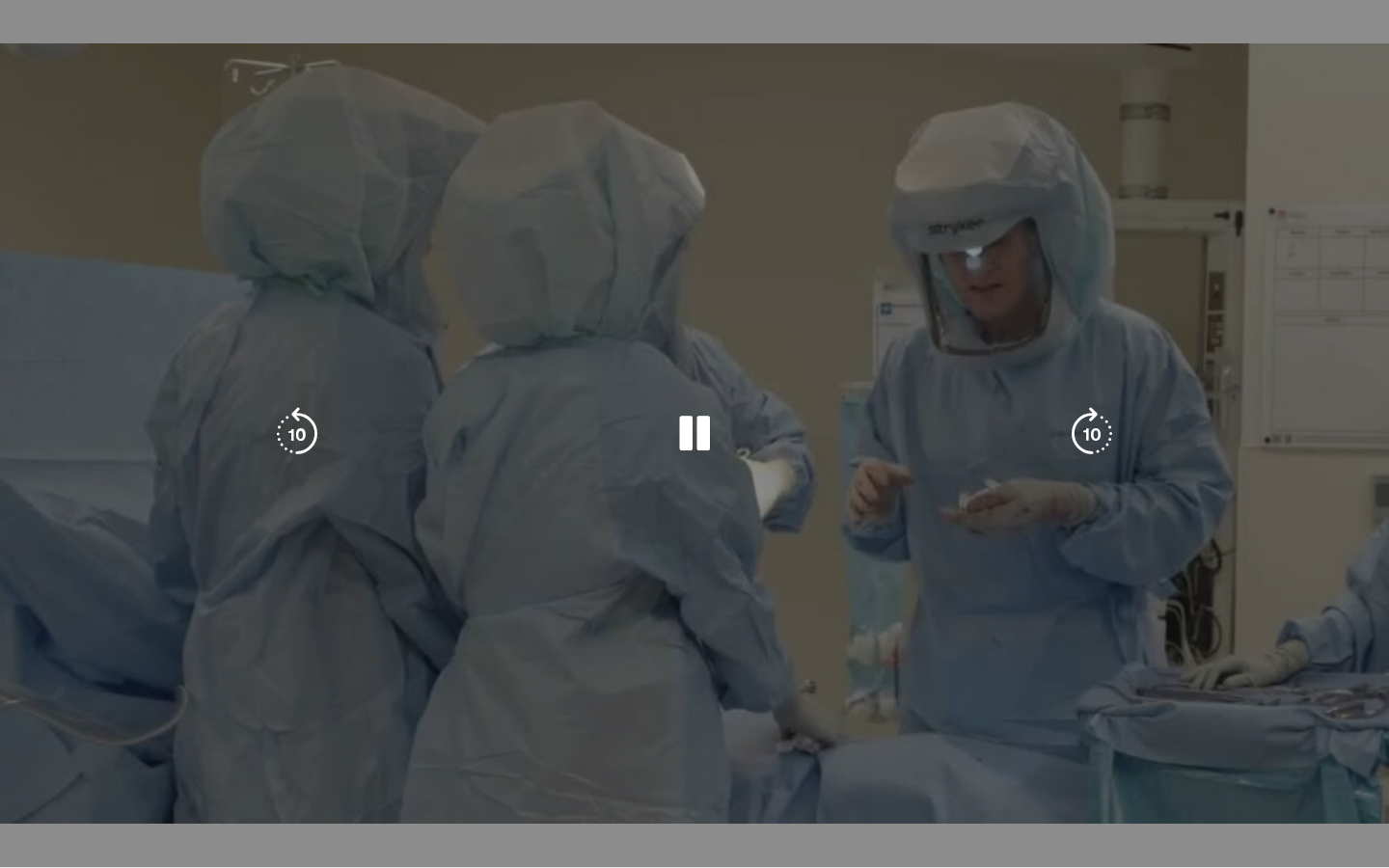 click on "10 seconds
Tap to unmute" at bounding box center (694, 433) 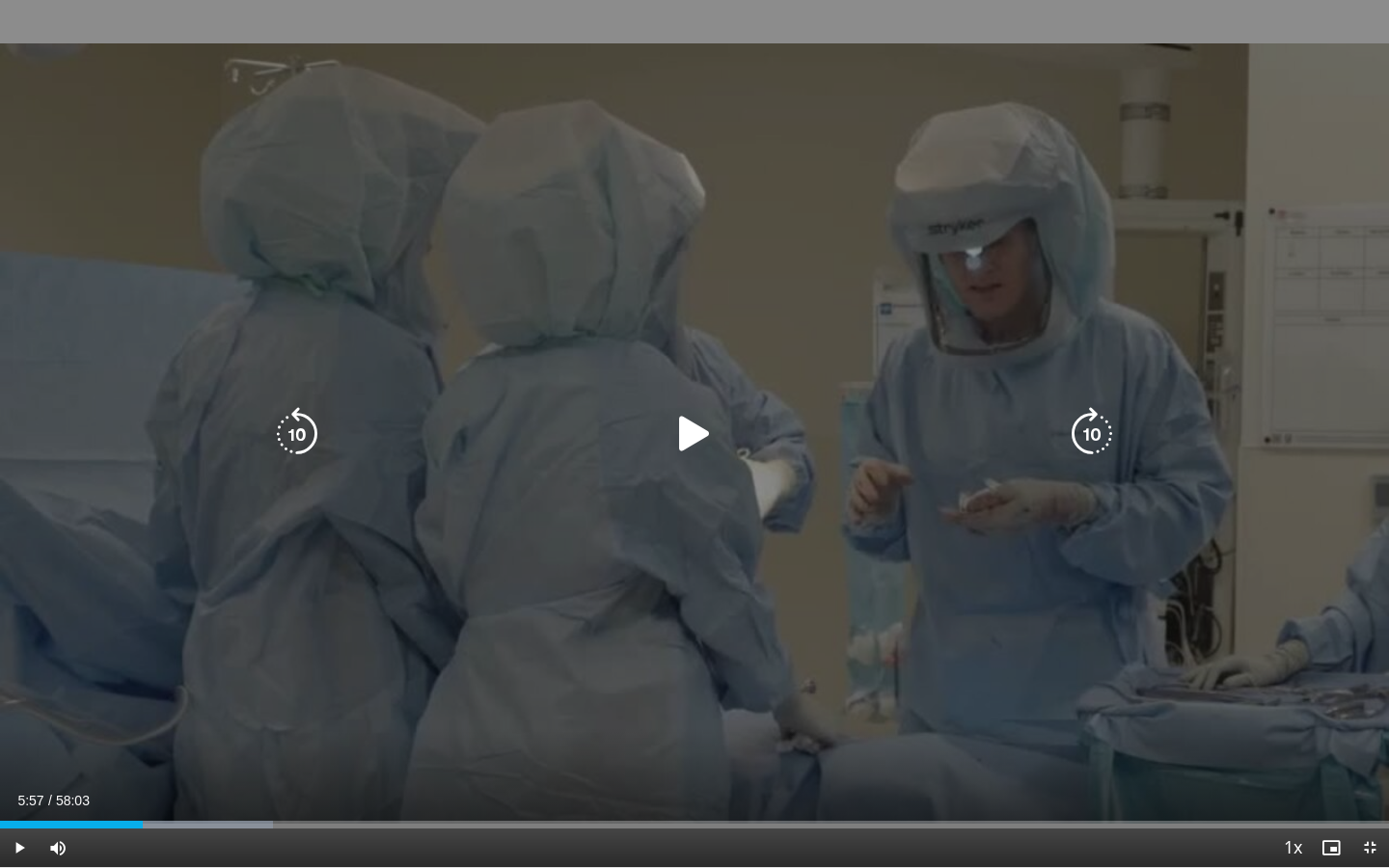 click on "10 seconds
Tap to unmute" at bounding box center (694, 433) 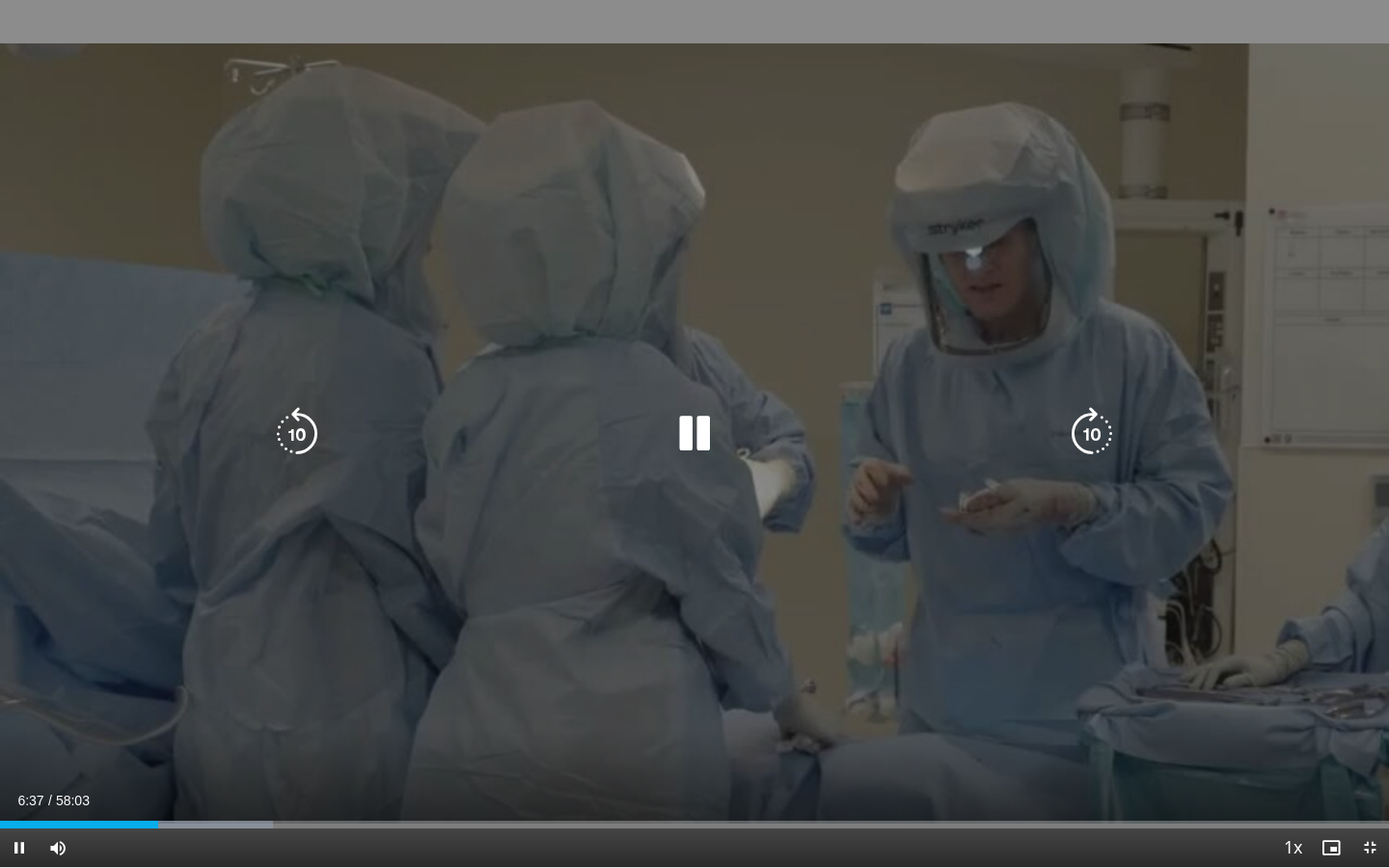 click at bounding box center (694, 434) 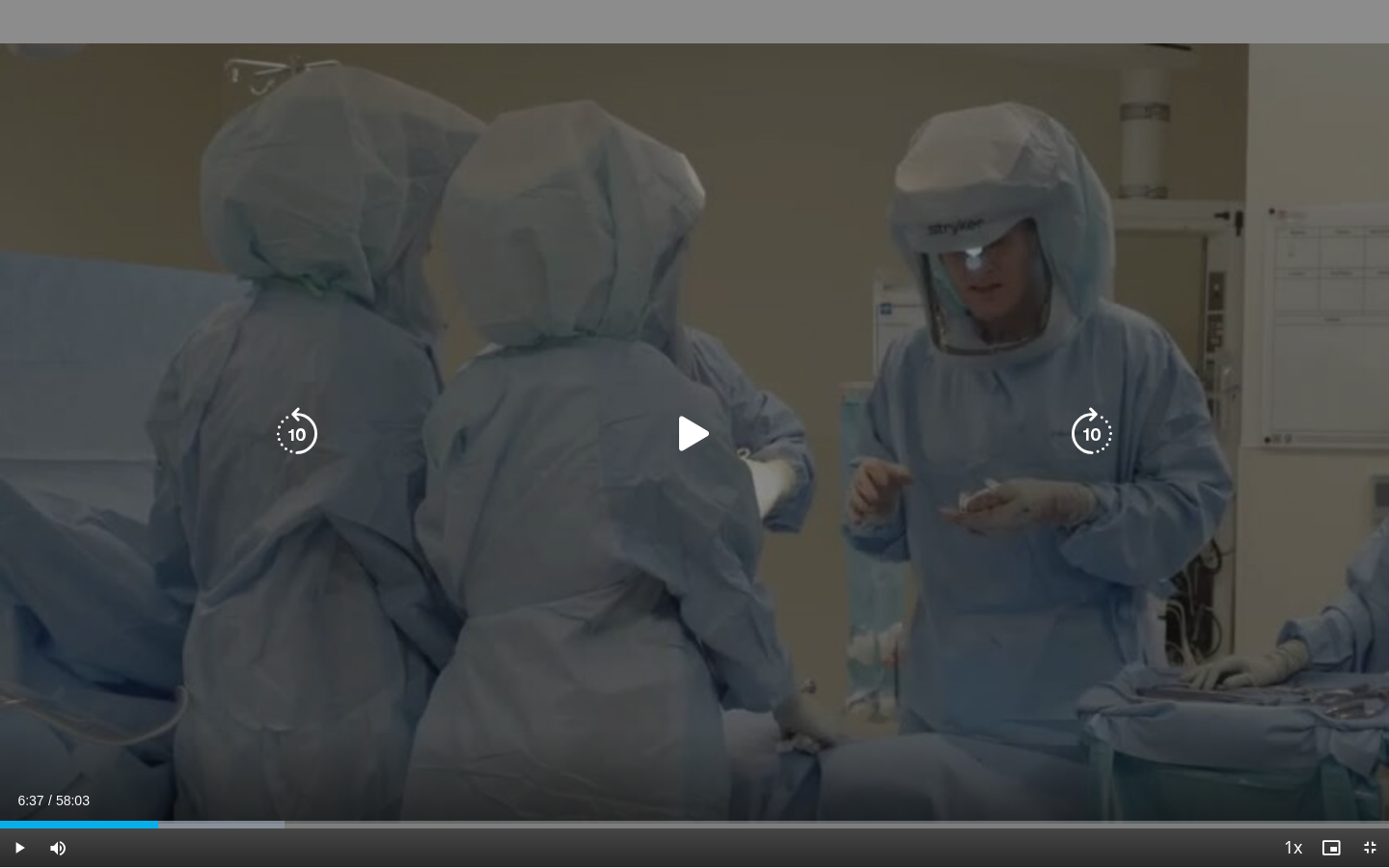 click at bounding box center [694, 434] 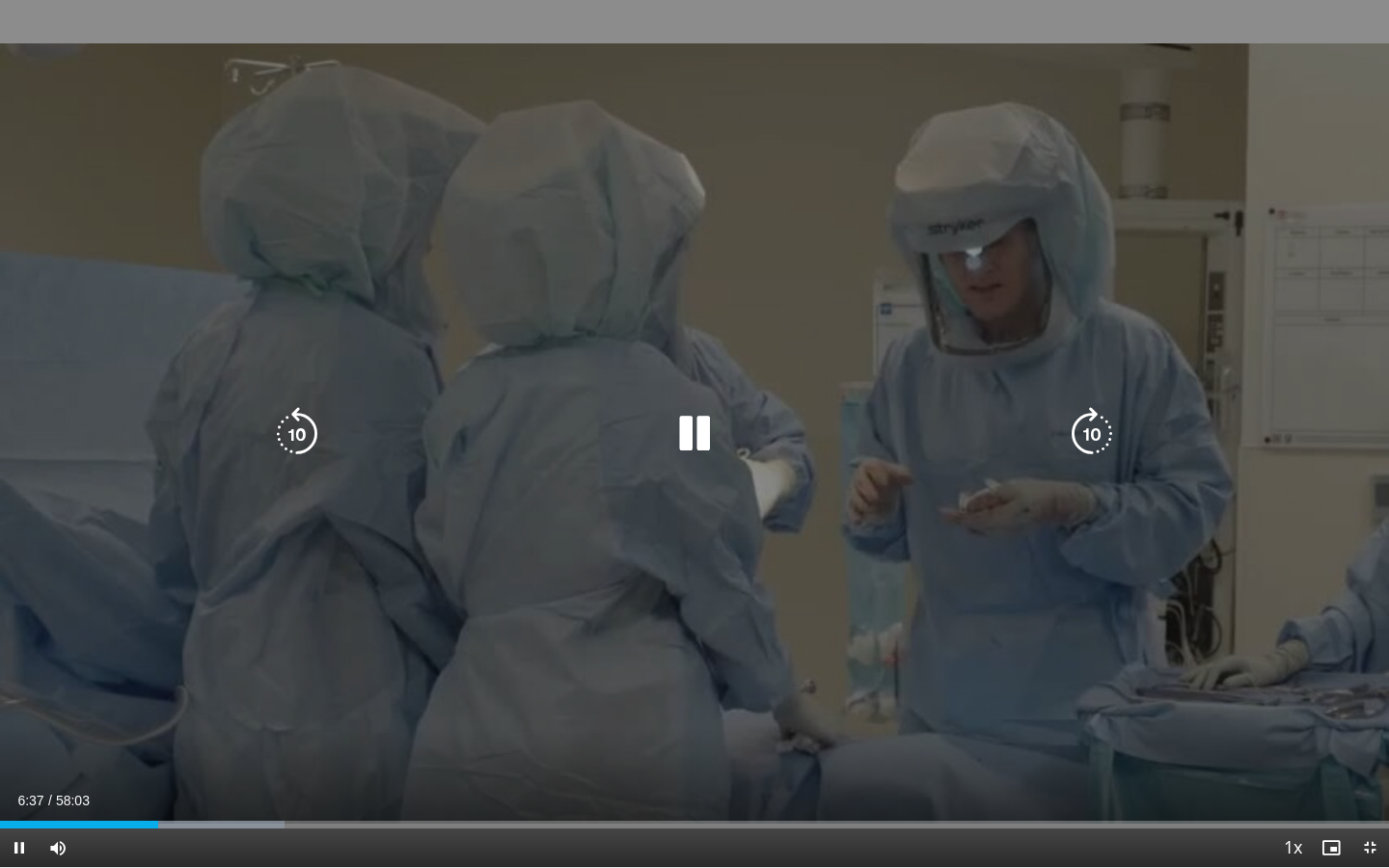 click at bounding box center [694, 434] 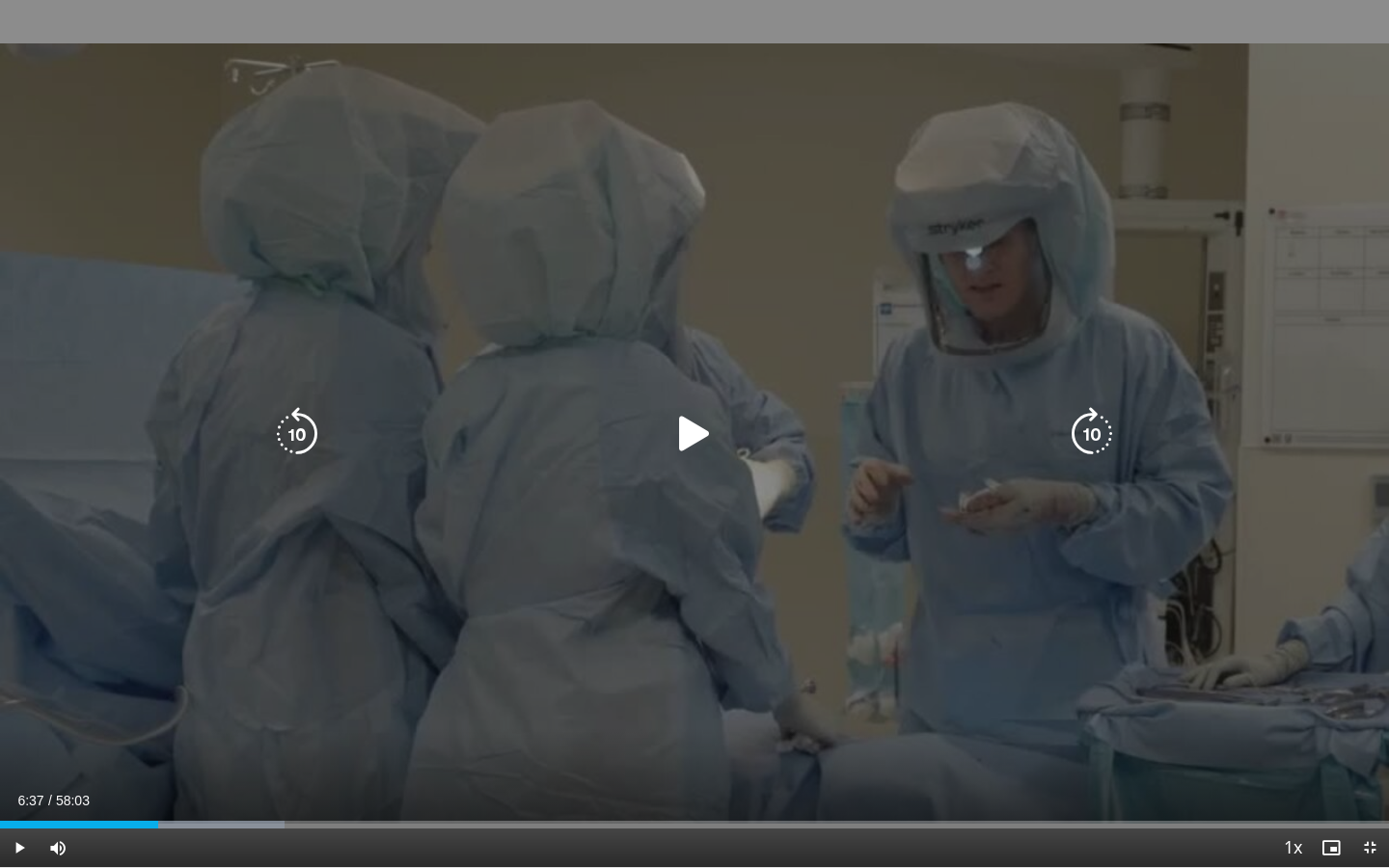 click at bounding box center [694, 434] 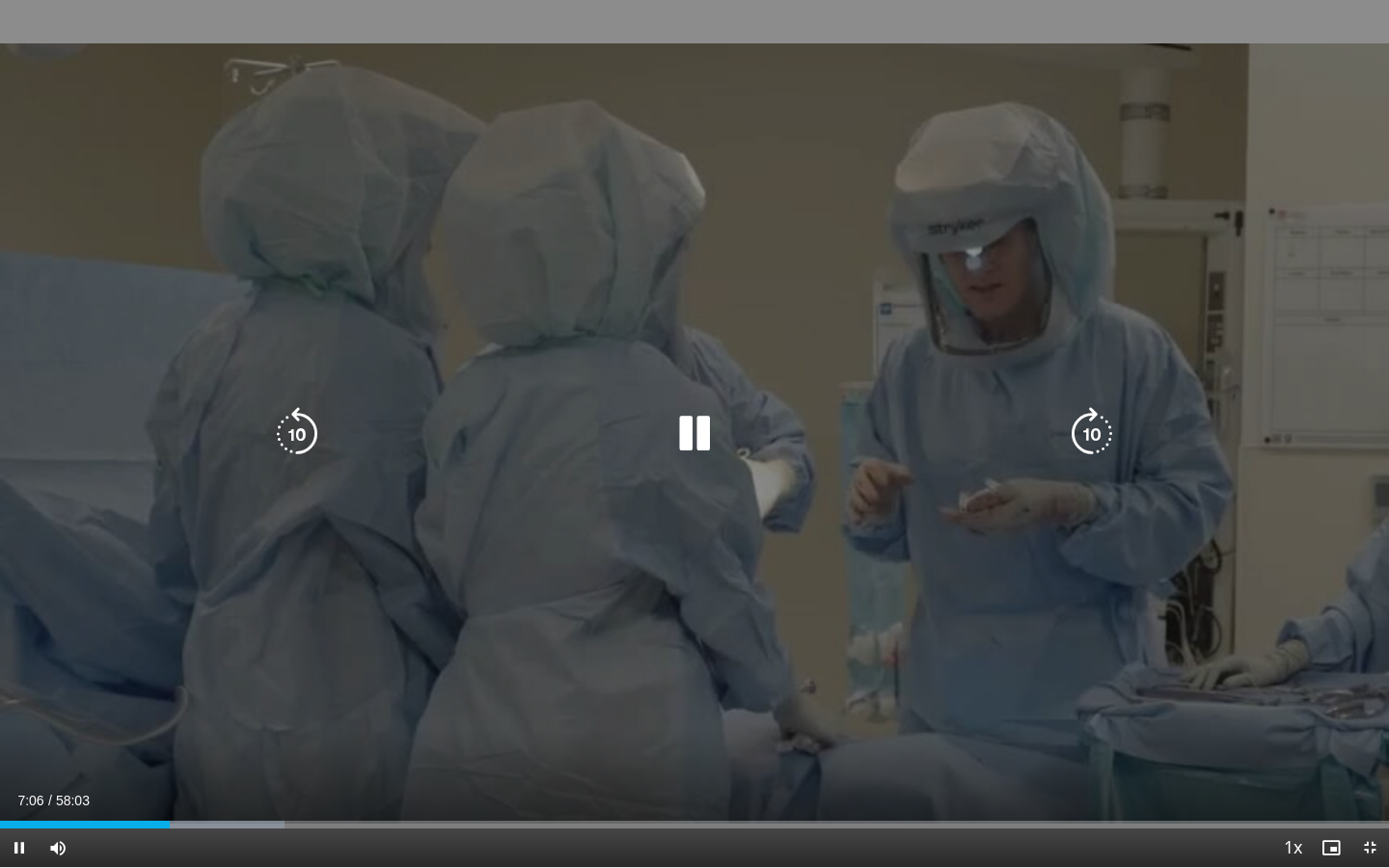 click at bounding box center (694, 434) 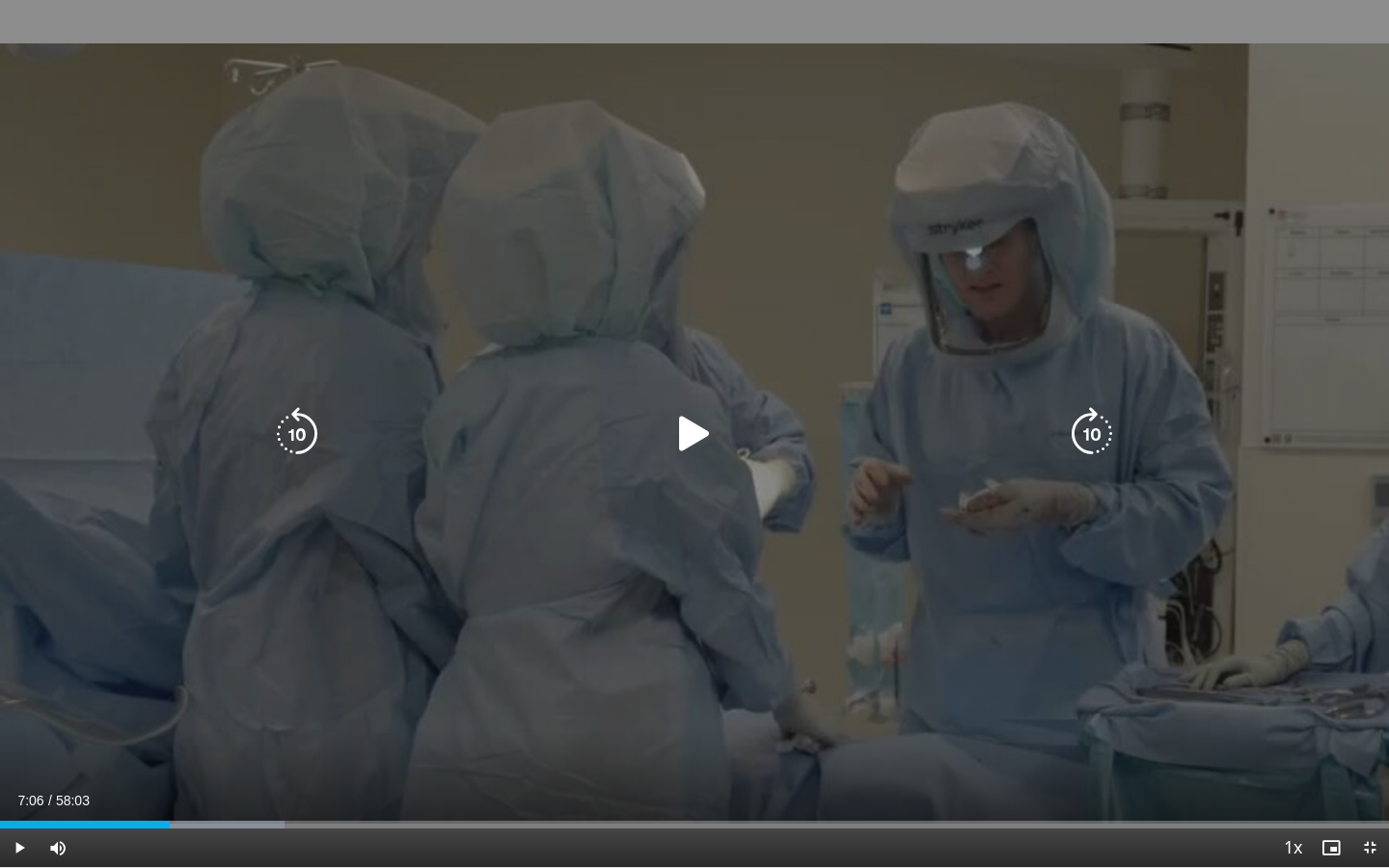 click at bounding box center [694, 434] 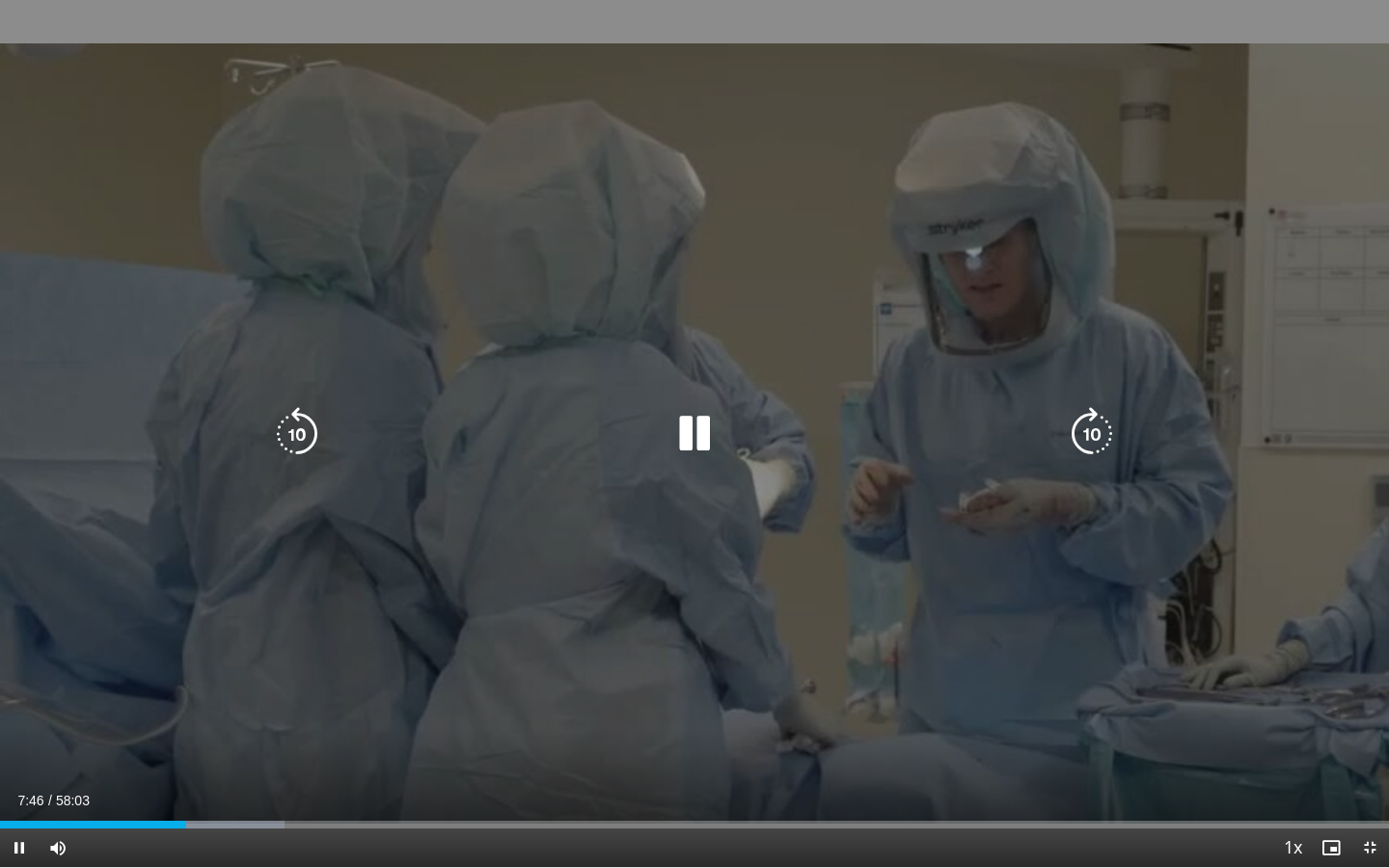 click at bounding box center (694, 434) 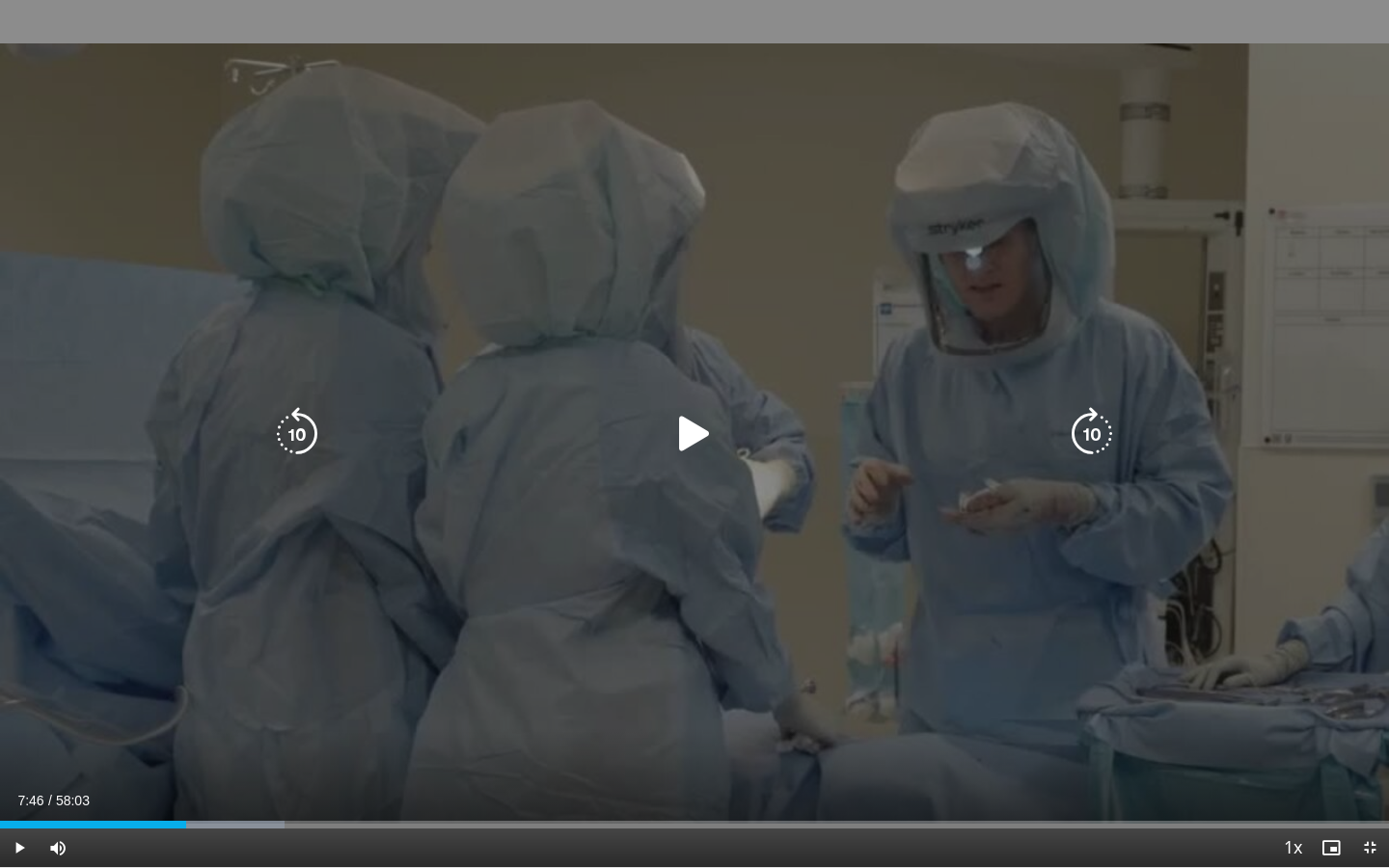 click at bounding box center [694, 434] 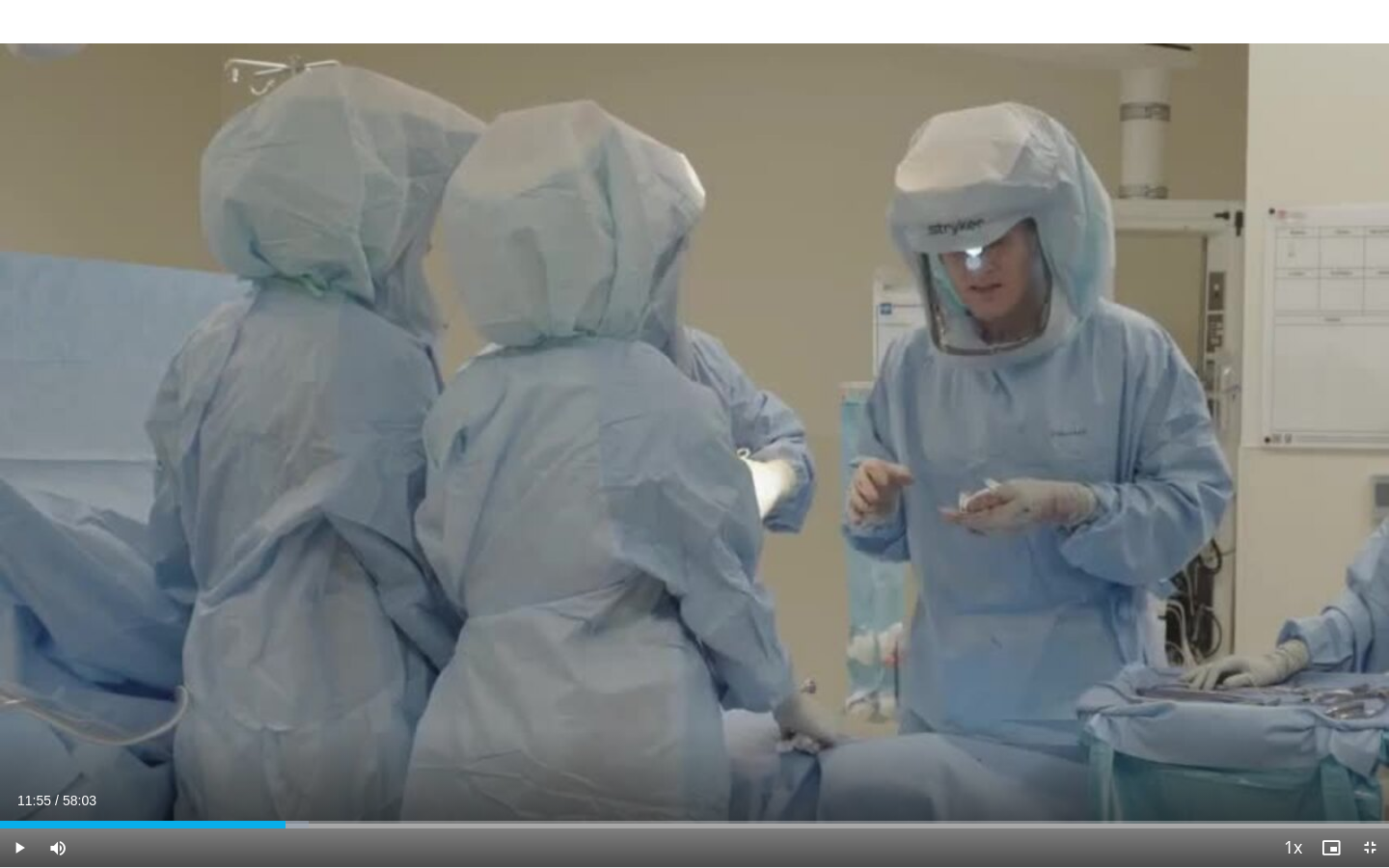 click on "10 seconds
Tap to unmute" at bounding box center (694, 433) 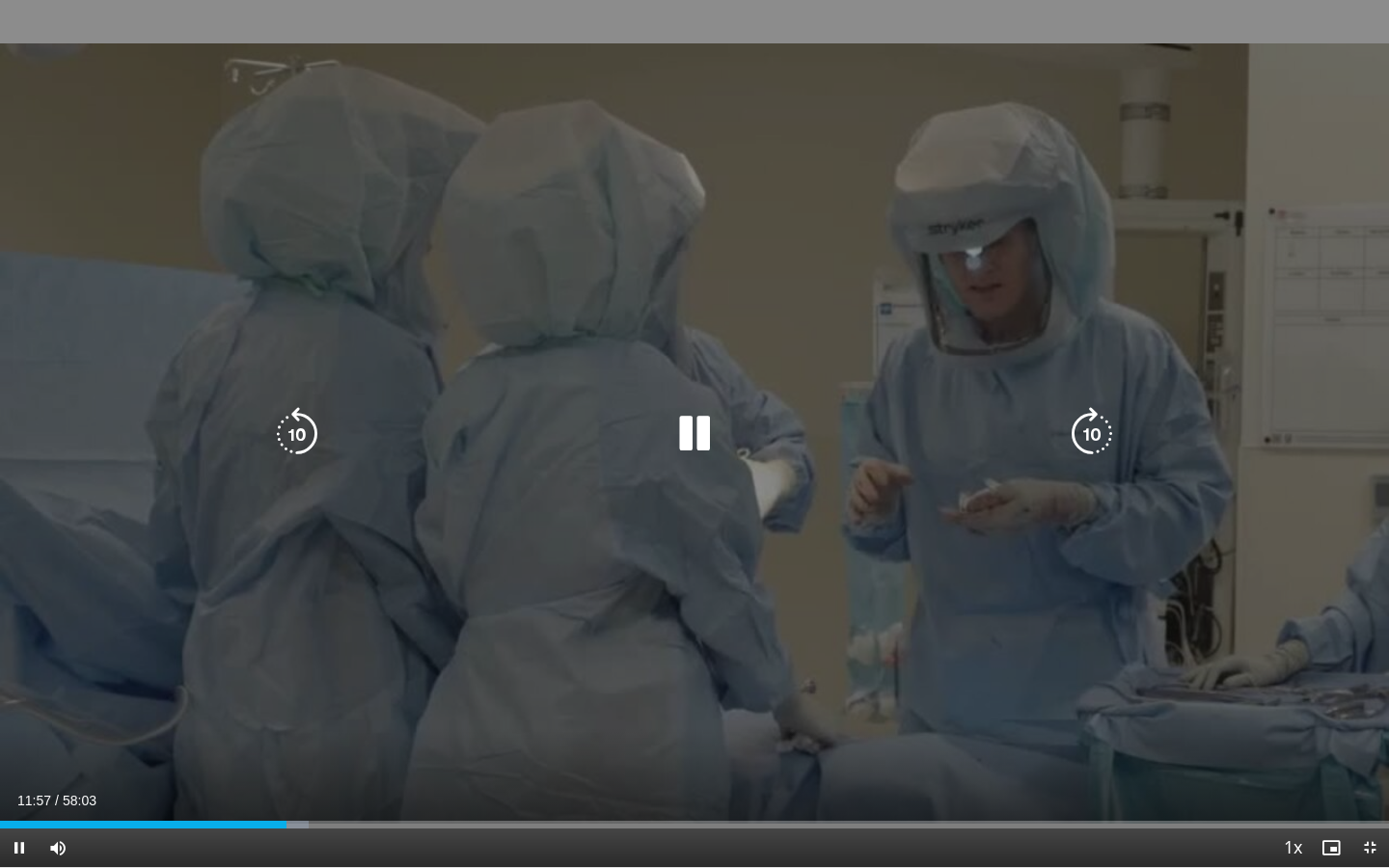 click on "10 seconds
Tap to unmute" at bounding box center [694, 433] 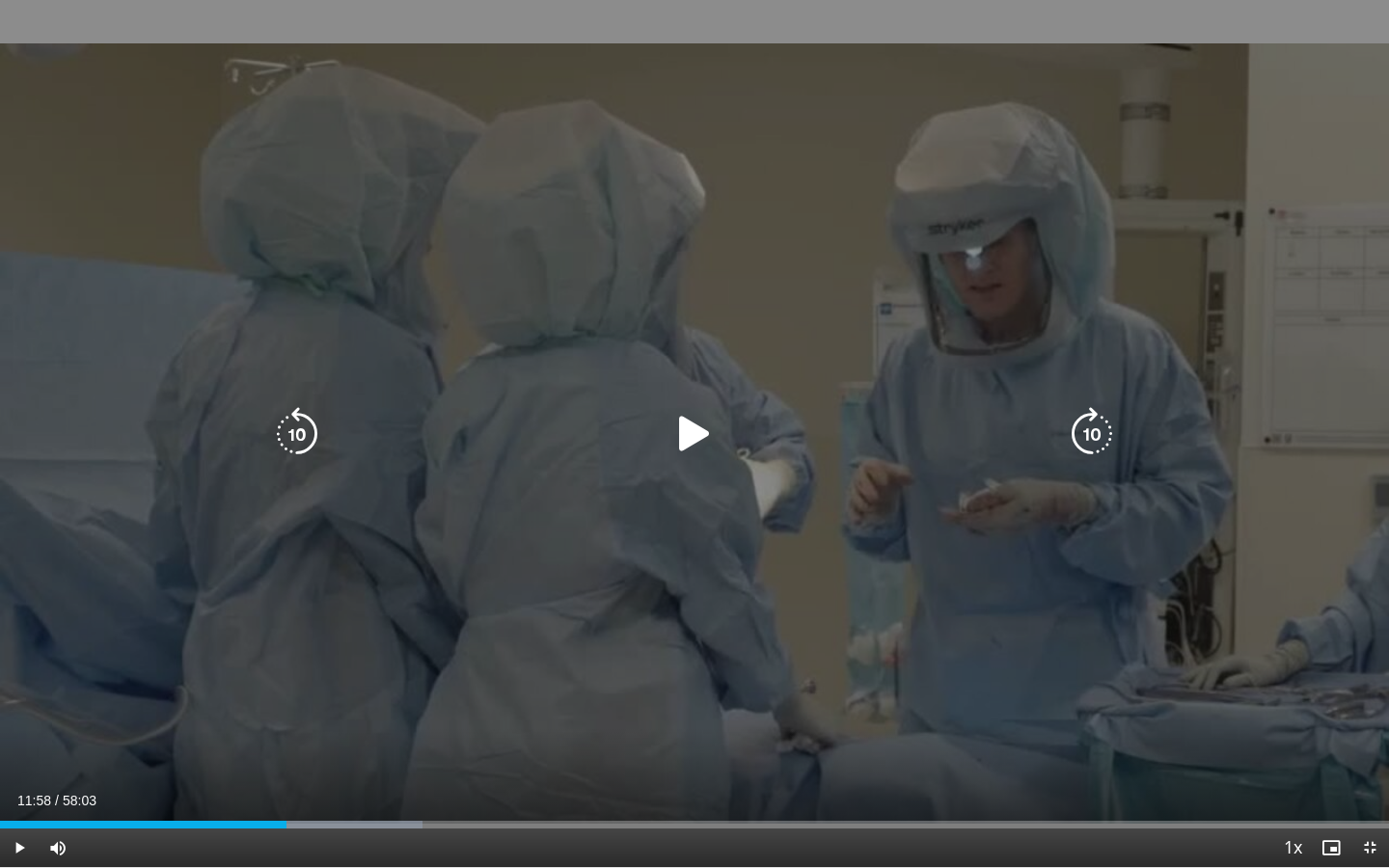 click at bounding box center [694, 434] 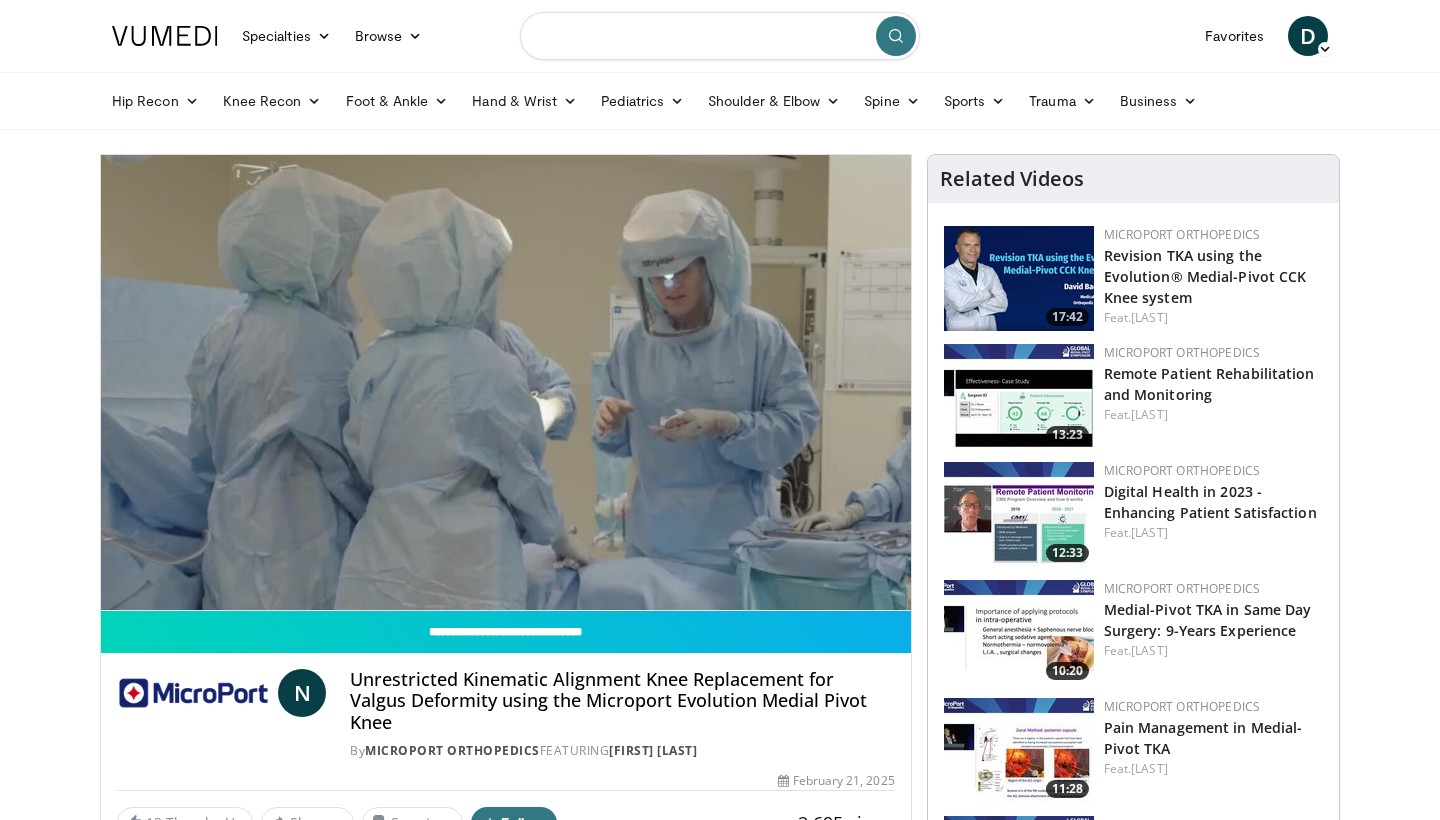 click at bounding box center [720, 36] 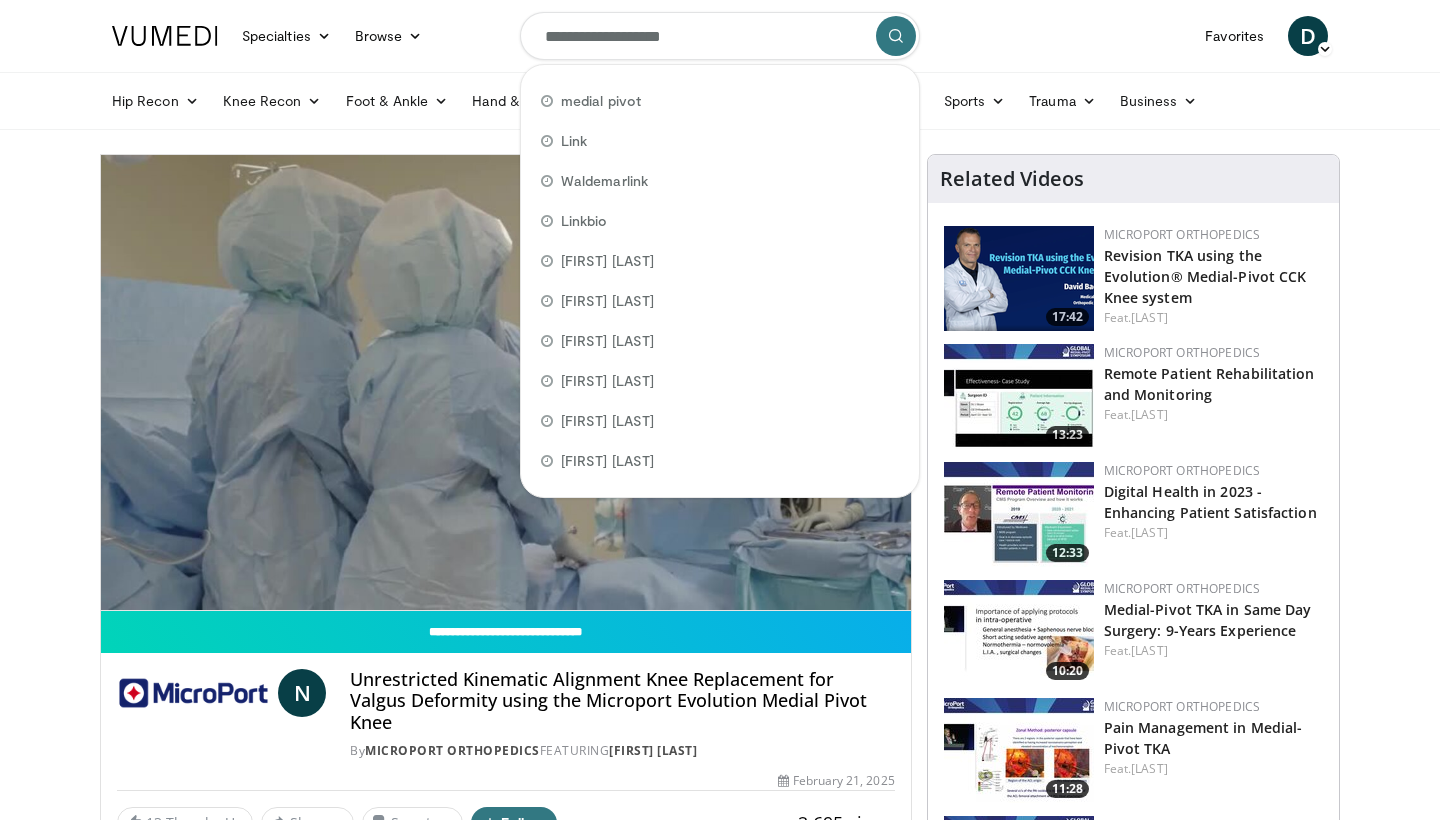 type on "**********" 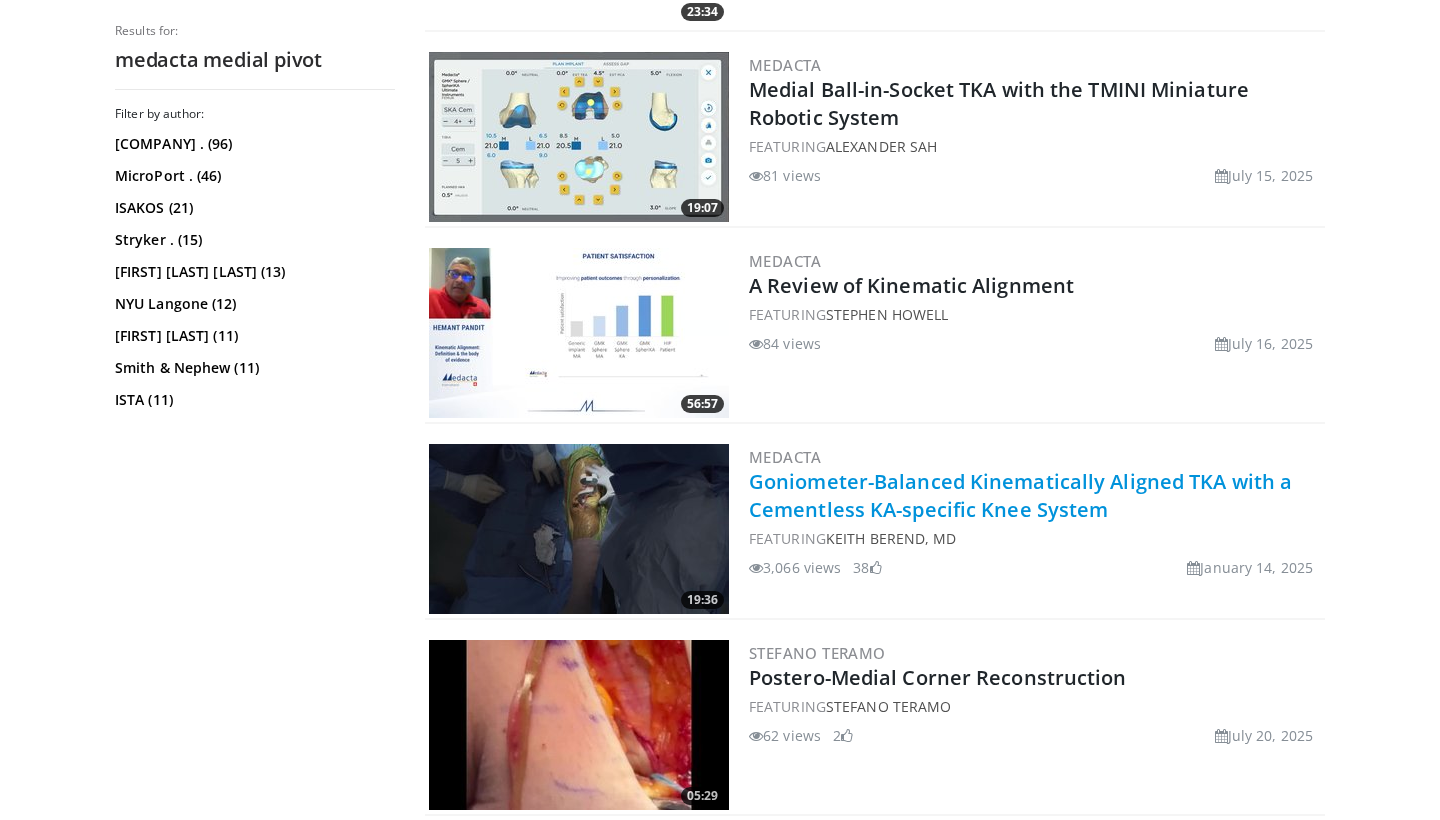 scroll, scrollTop: 762, scrollLeft: 0, axis: vertical 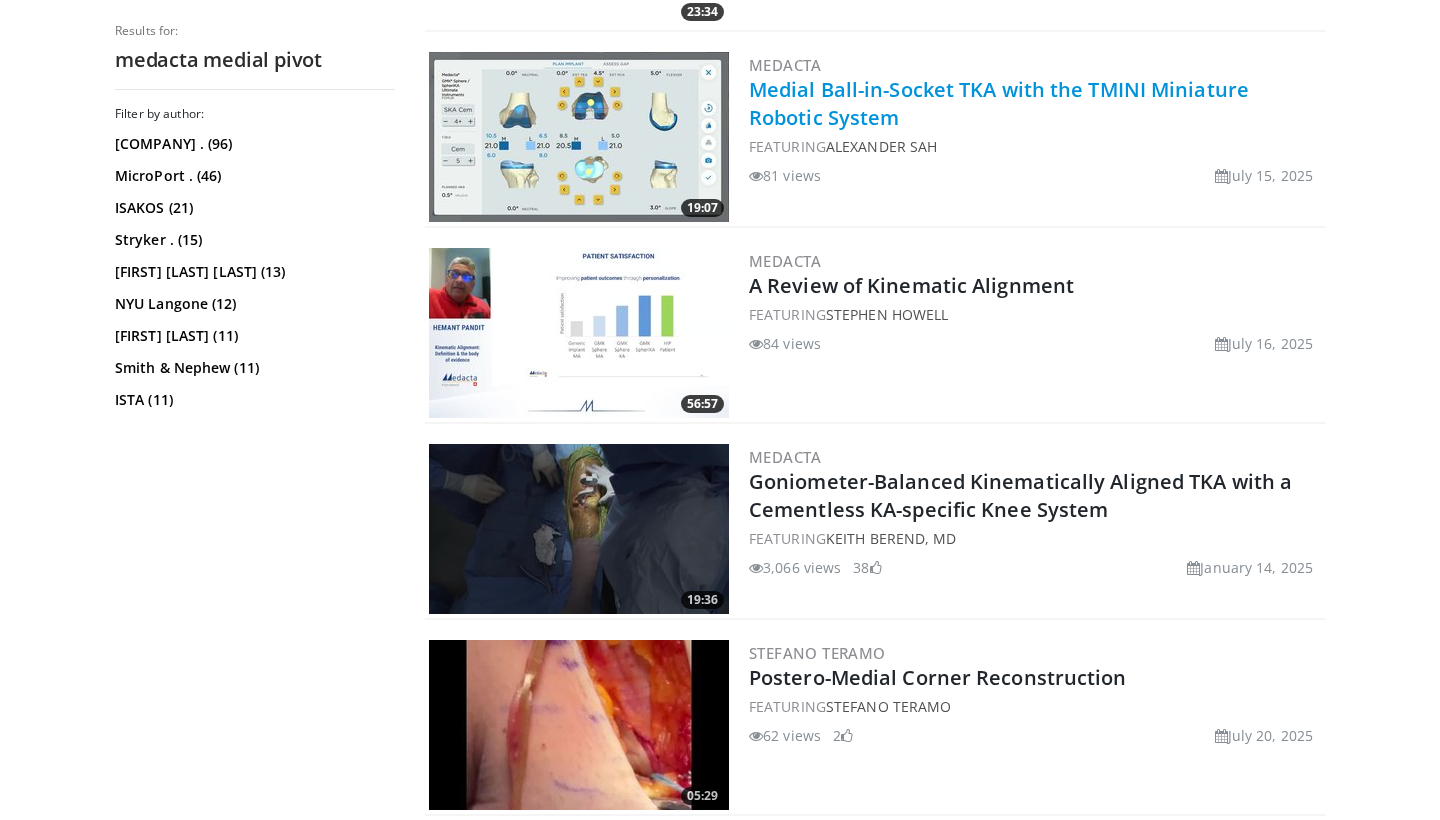 click on "Medial Ball-in-Socket TKA with the TMINI Miniature Robotic System" at bounding box center (999, 103) 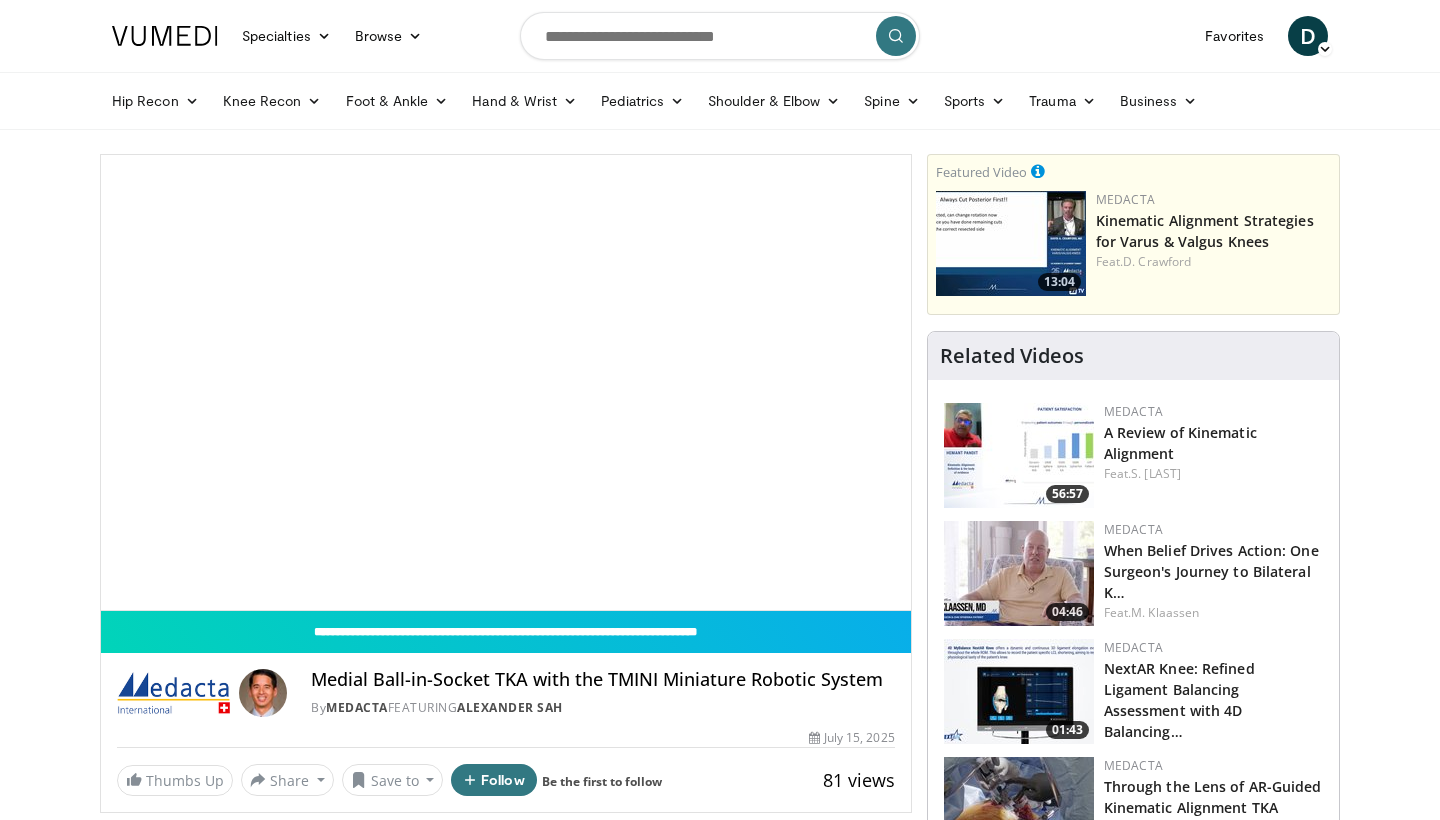 scroll, scrollTop: 0, scrollLeft: 0, axis: both 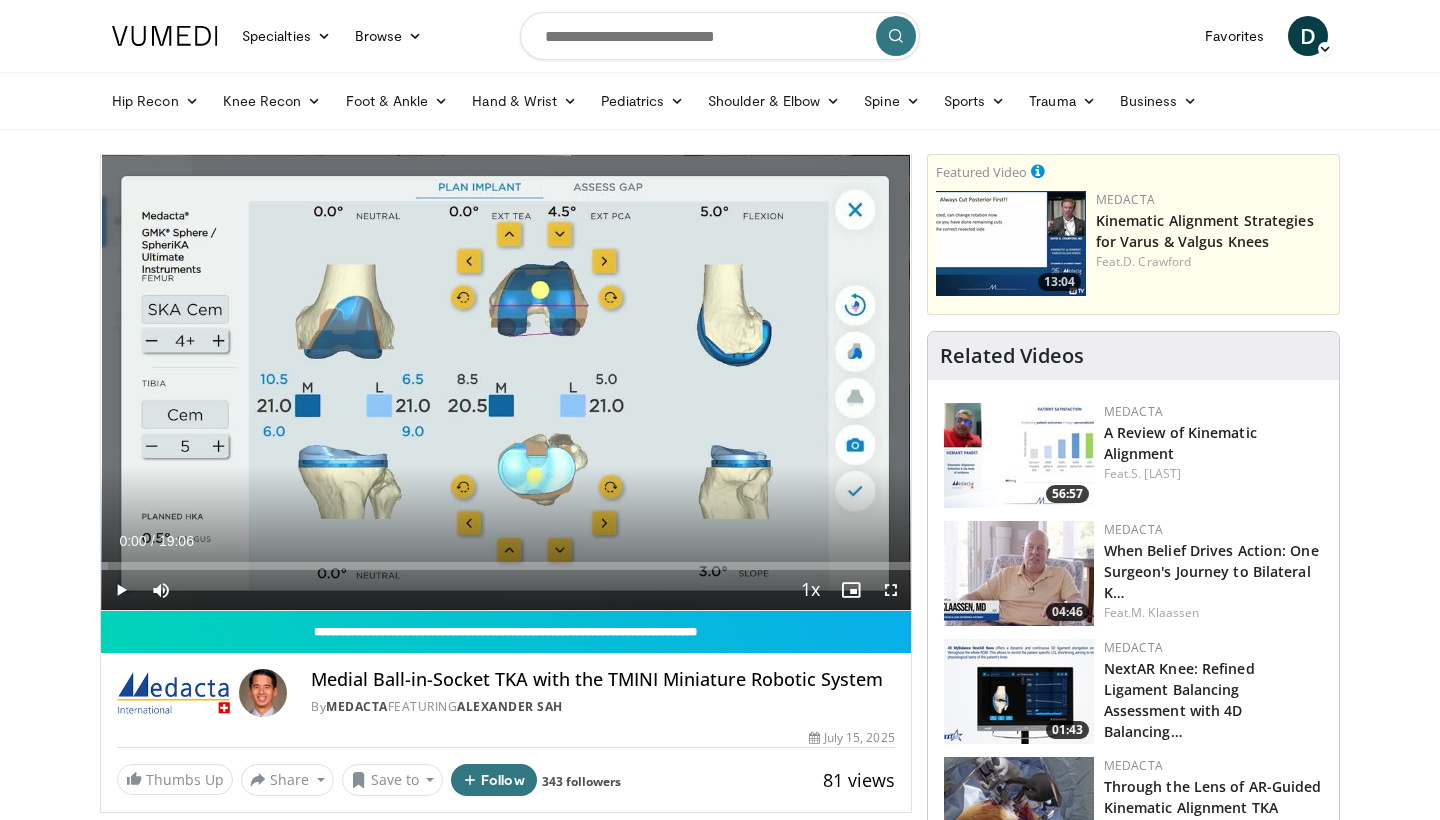 click at bounding box center [891, 590] 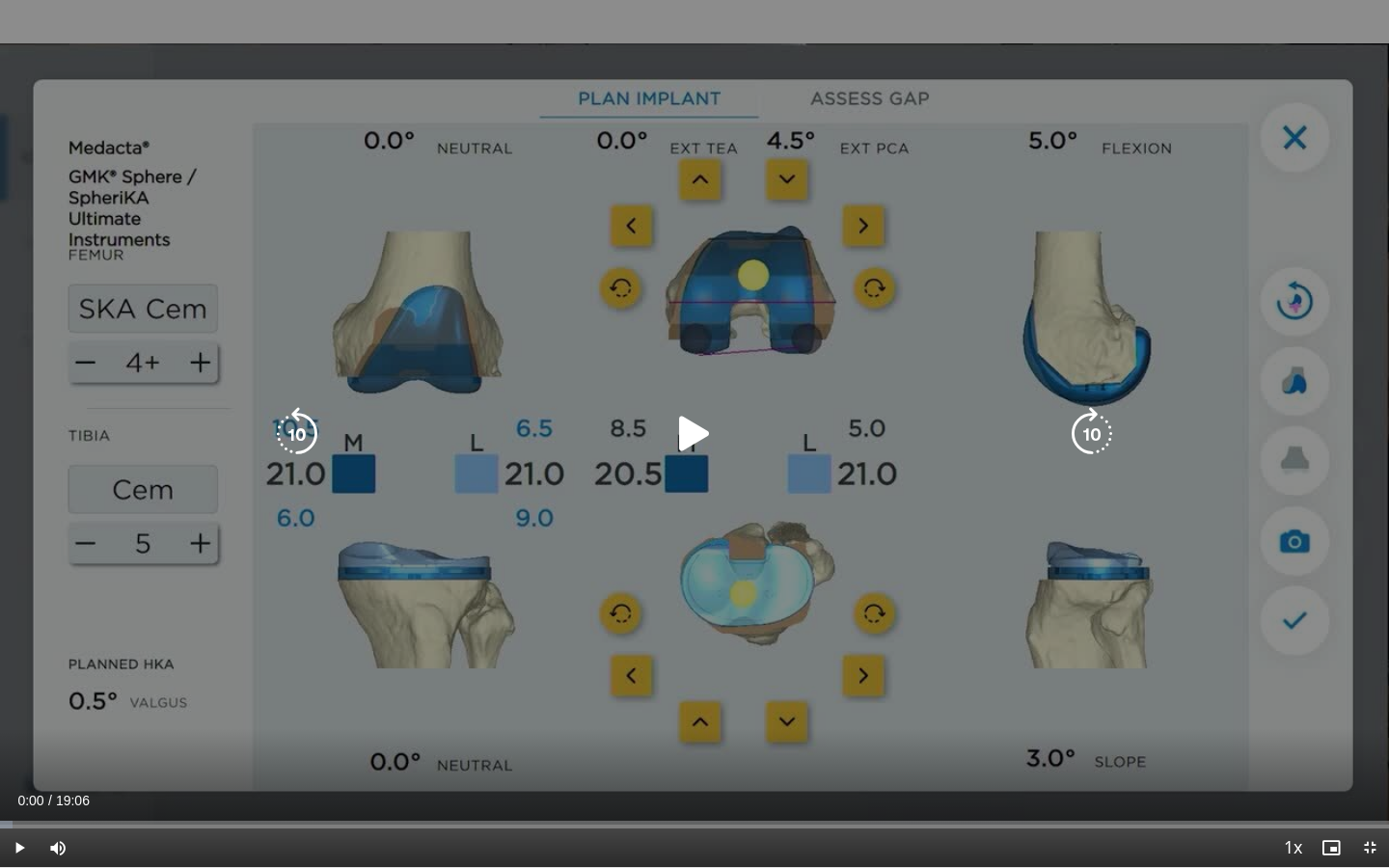 click on "10 seconds
Tap to unmute" at bounding box center [694, 433] 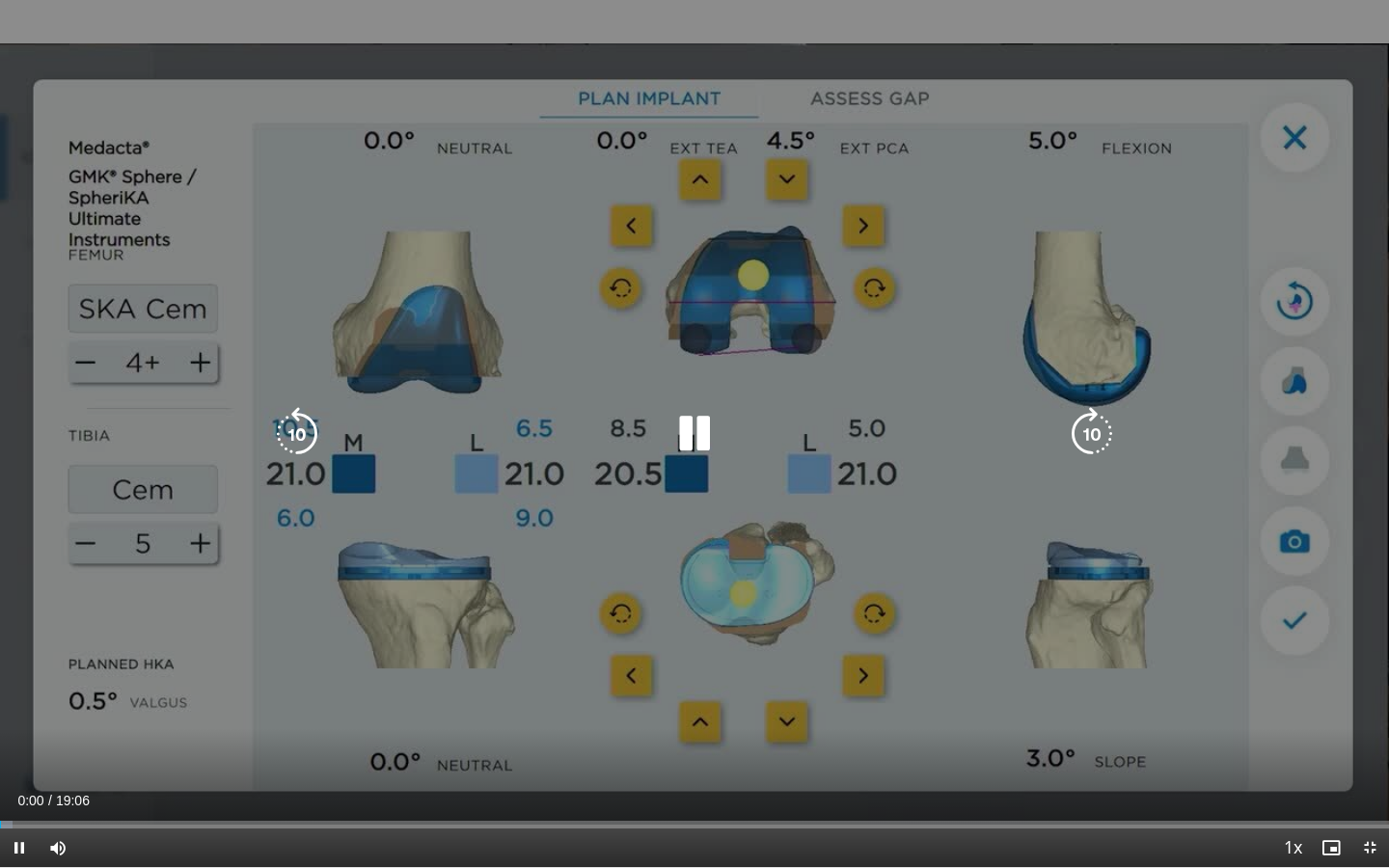 click at bounding box center [694, 434] 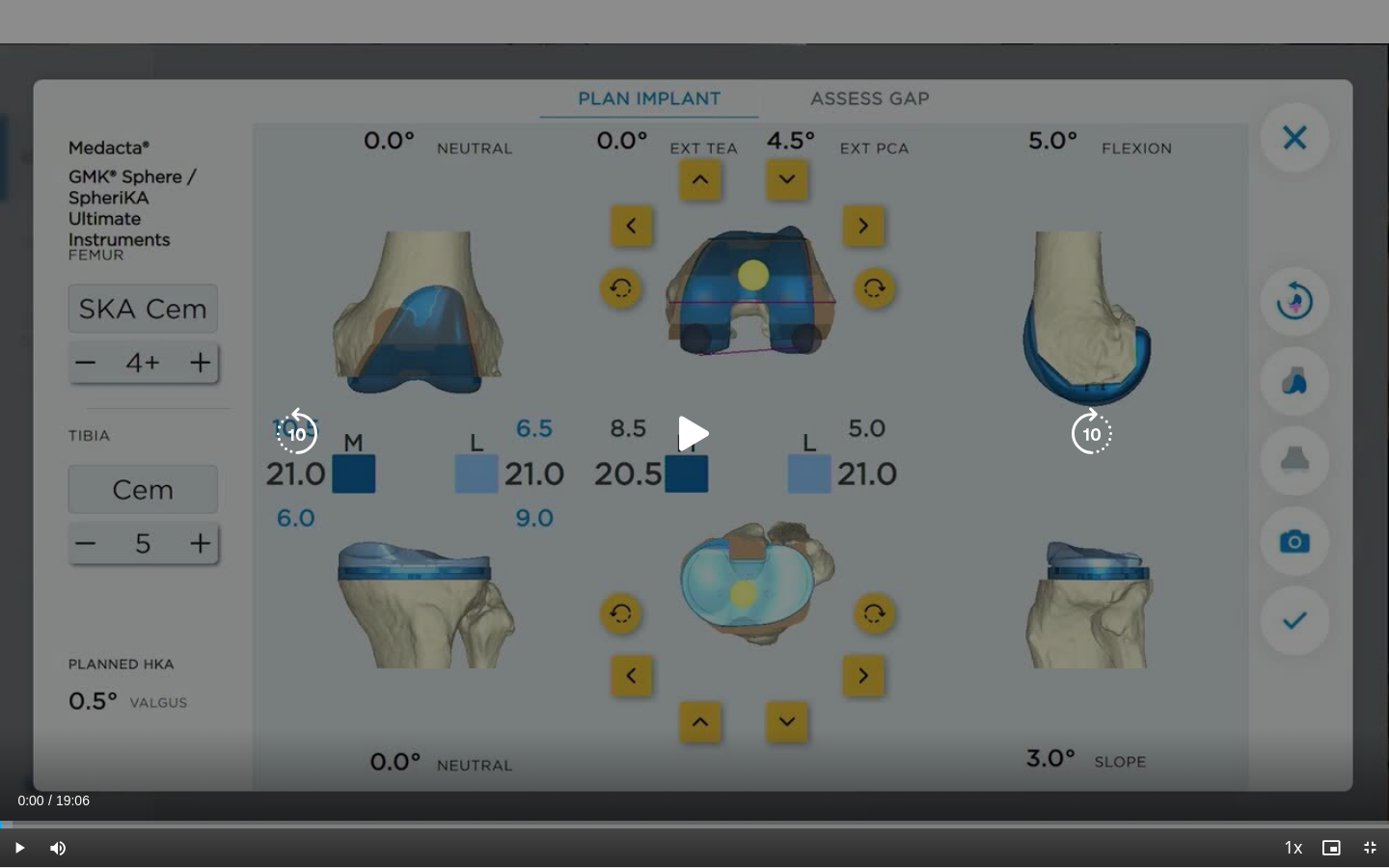 click at bounding box center [694, 434] 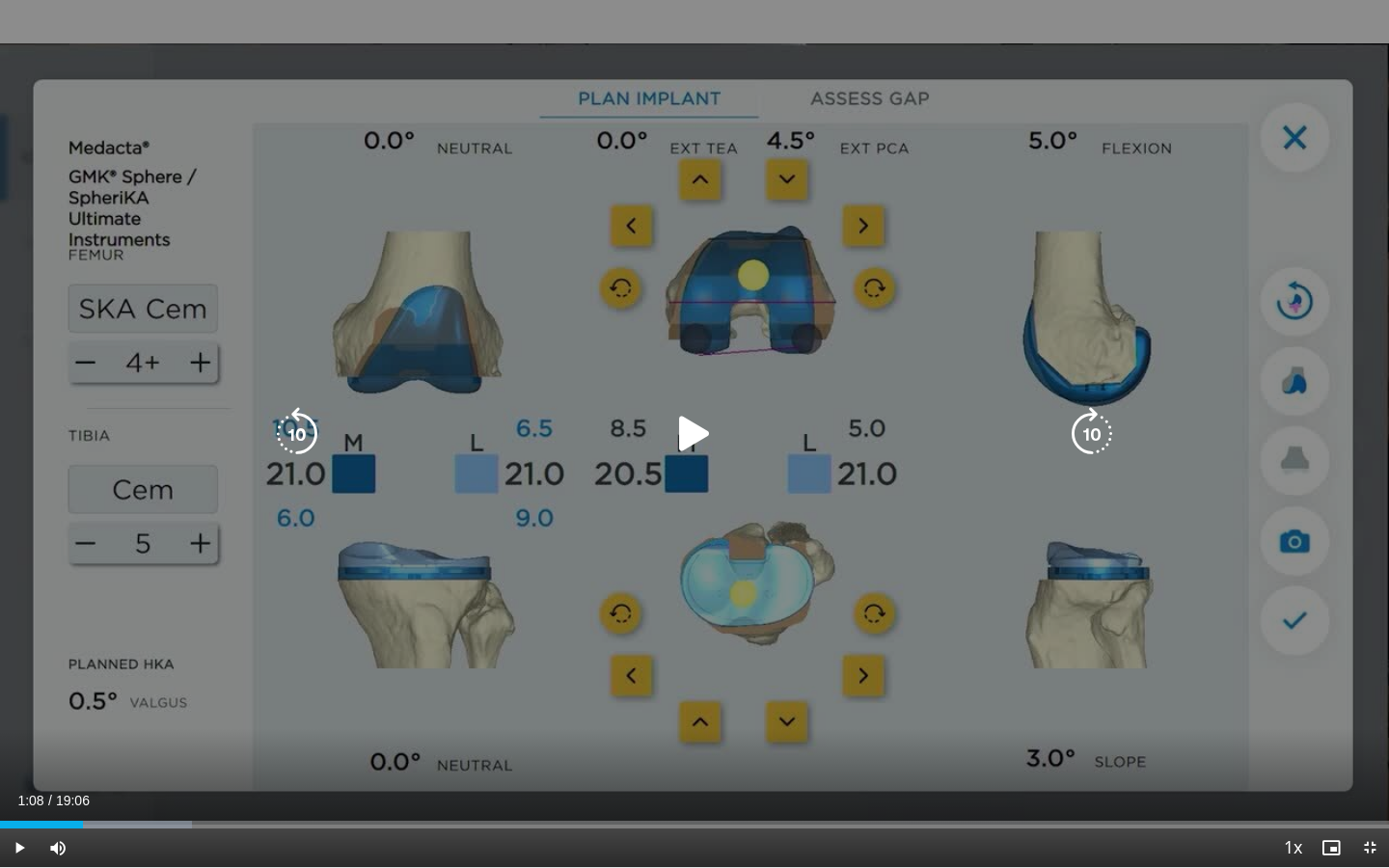 click at bounding box center (694, 434) 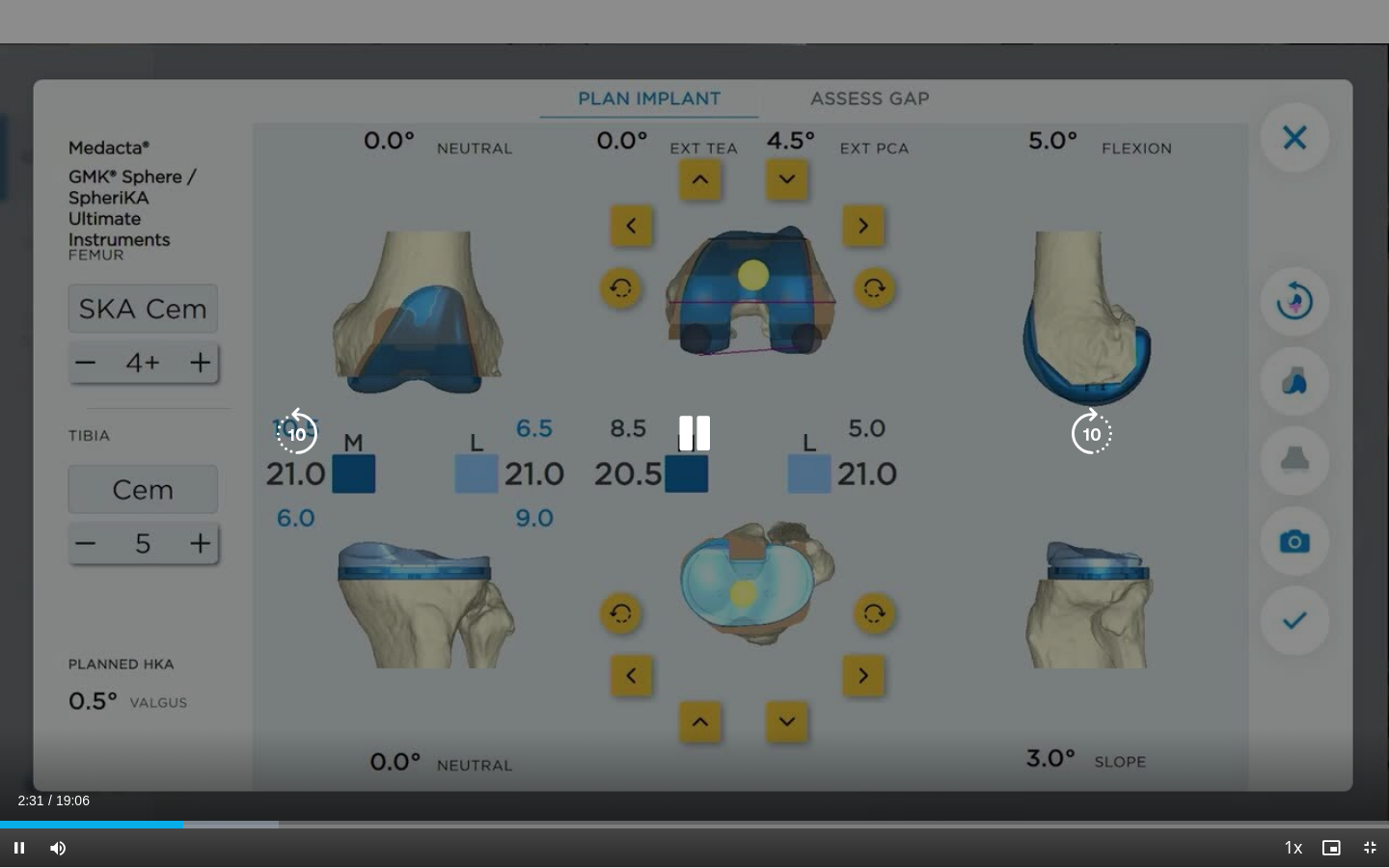 click at bounding box center (694, 434) 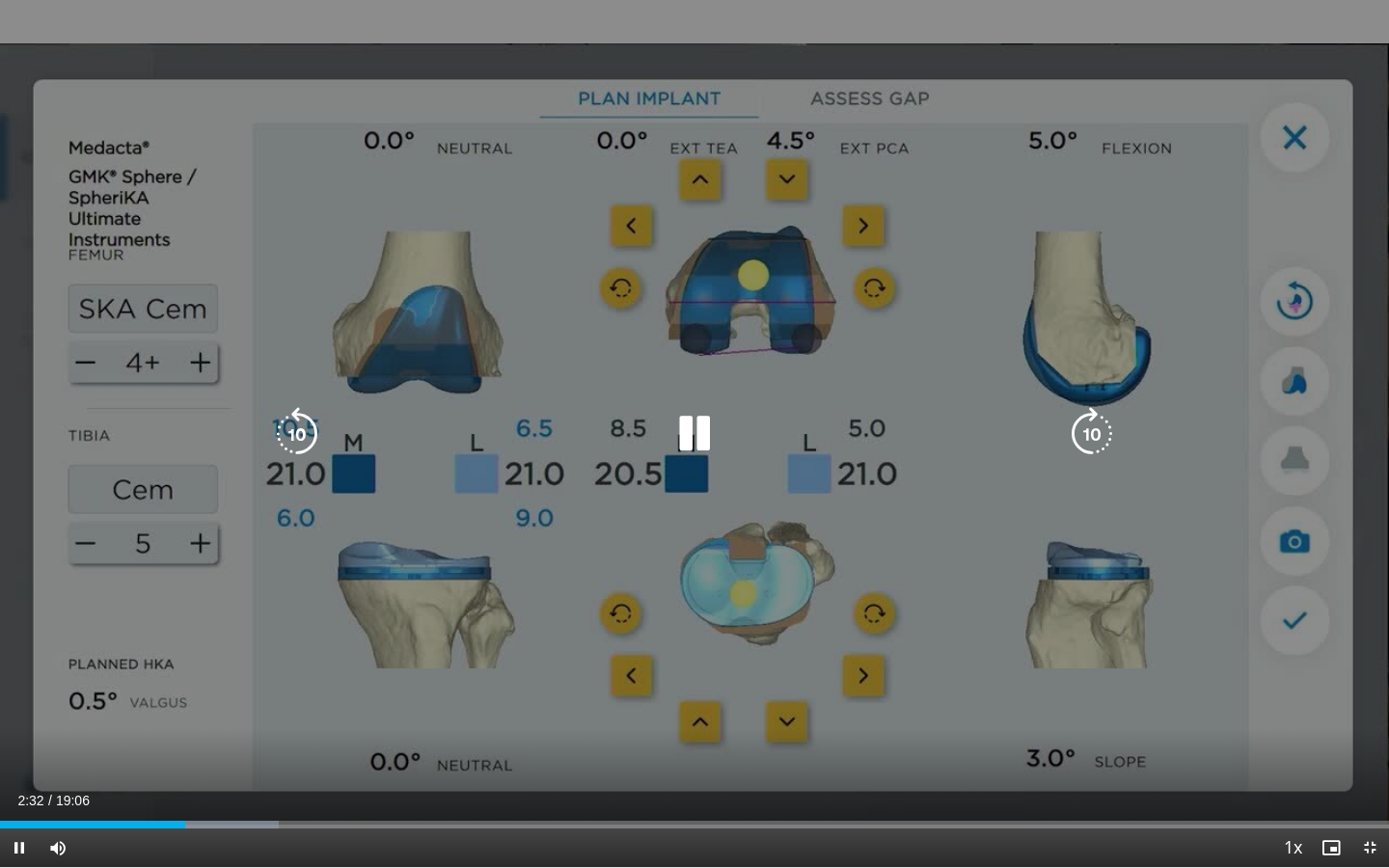 click at bounding box center (694, 434) 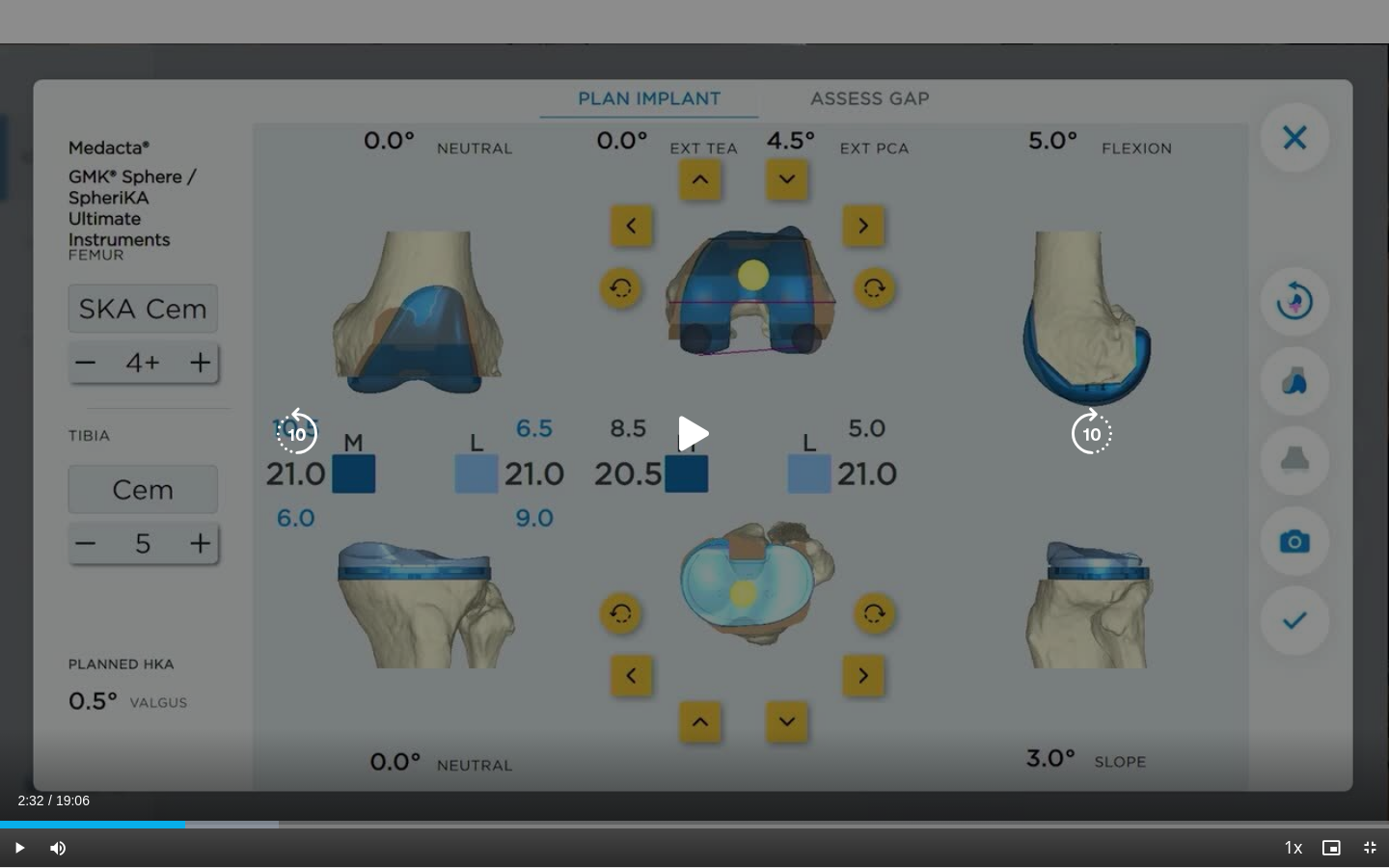 click at bounding box center (694, 434) 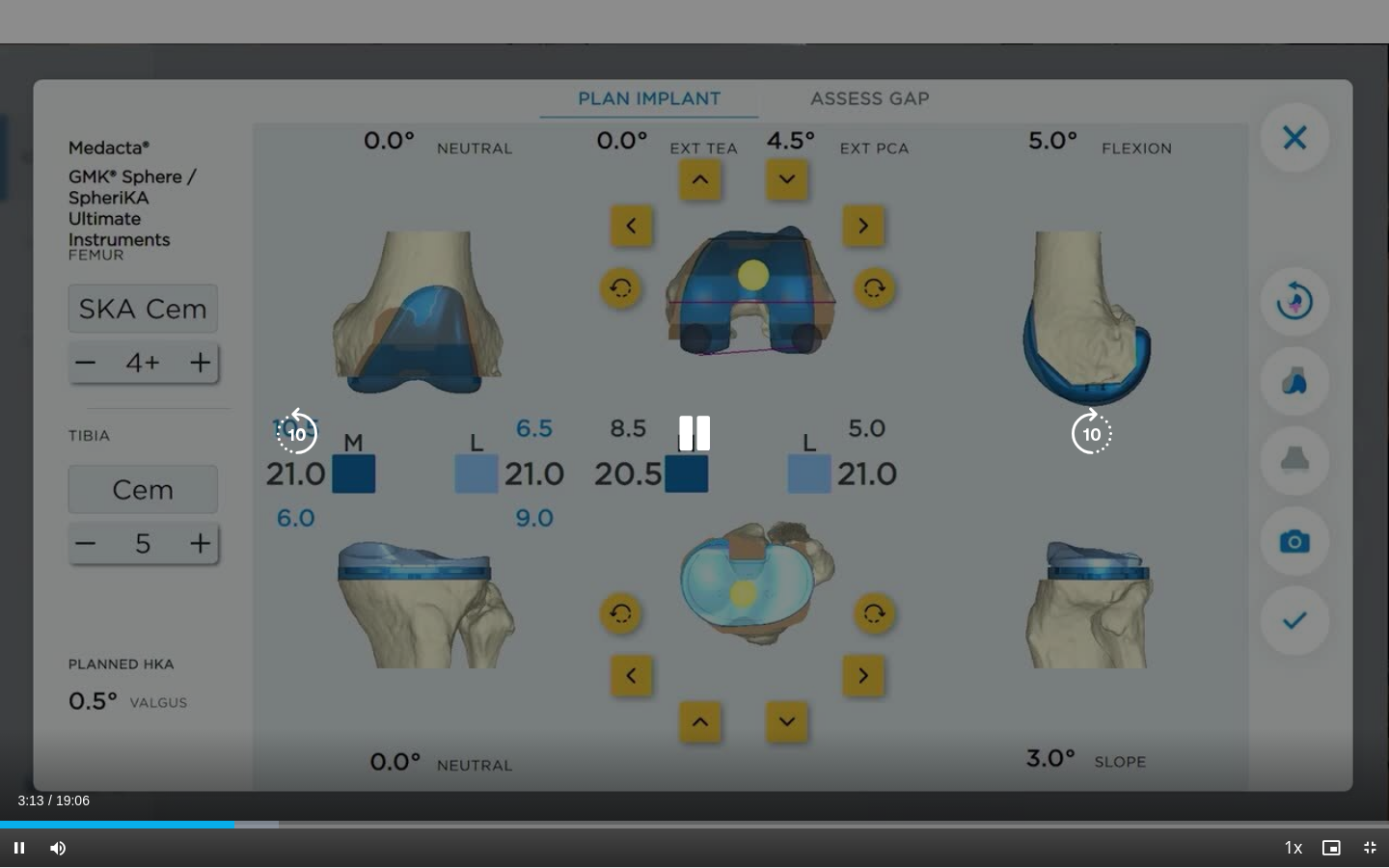 click at bounding box center [694, 434] 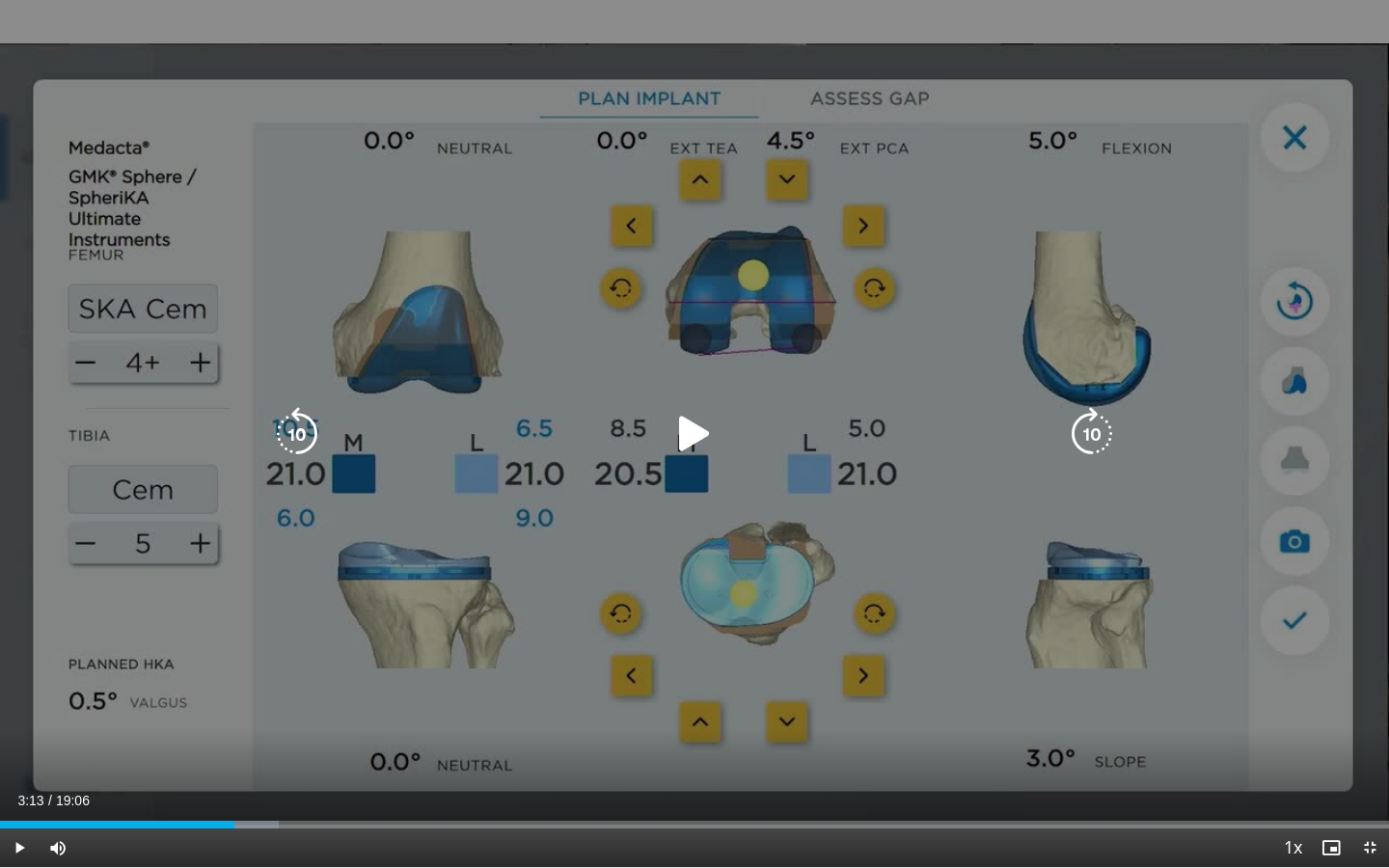 click at bounding box center (694, 434) 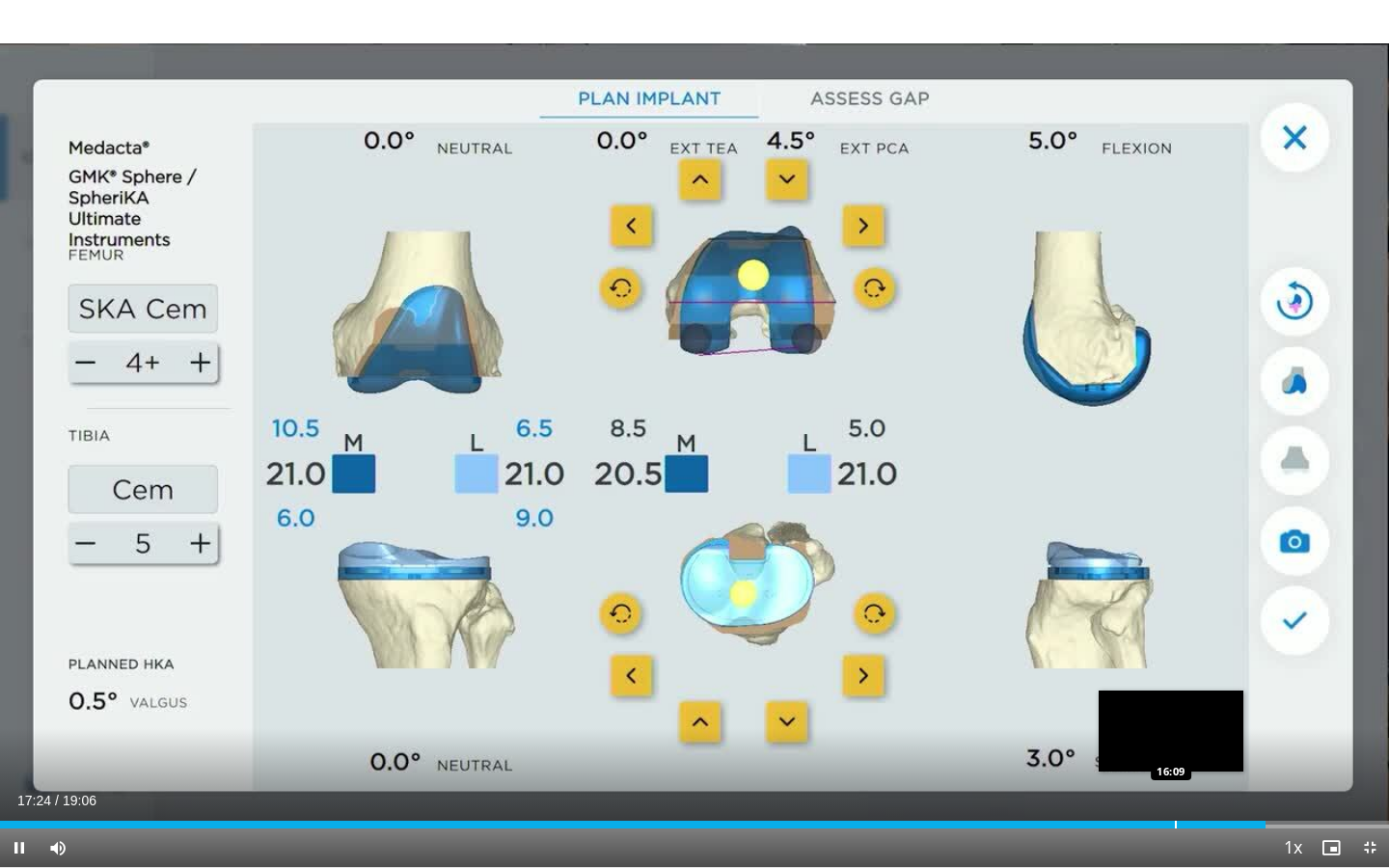 click at bounding box center [1176, 825] 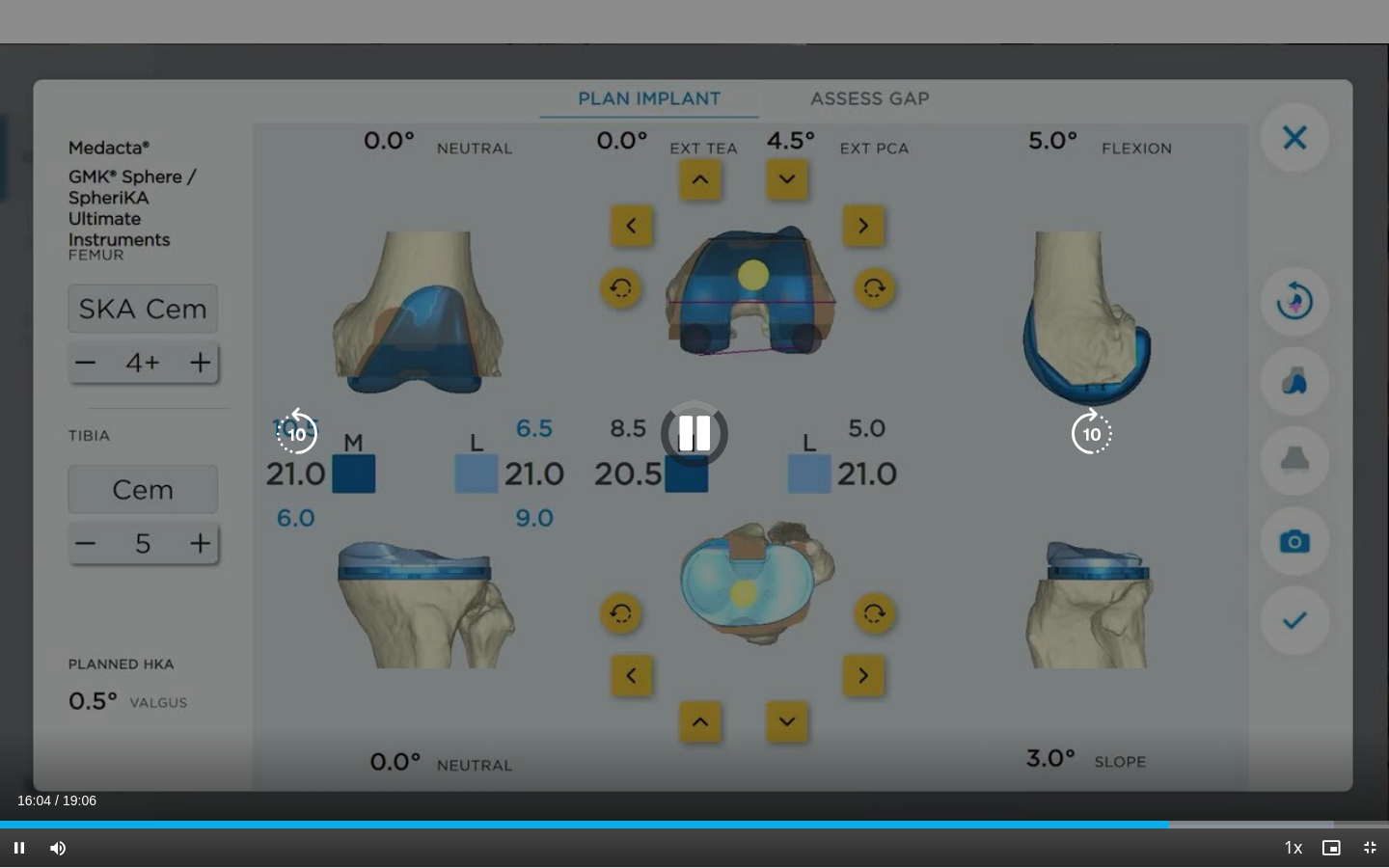 click on "20 seconds
Tap to unmute" at bounding box center (694, 433) 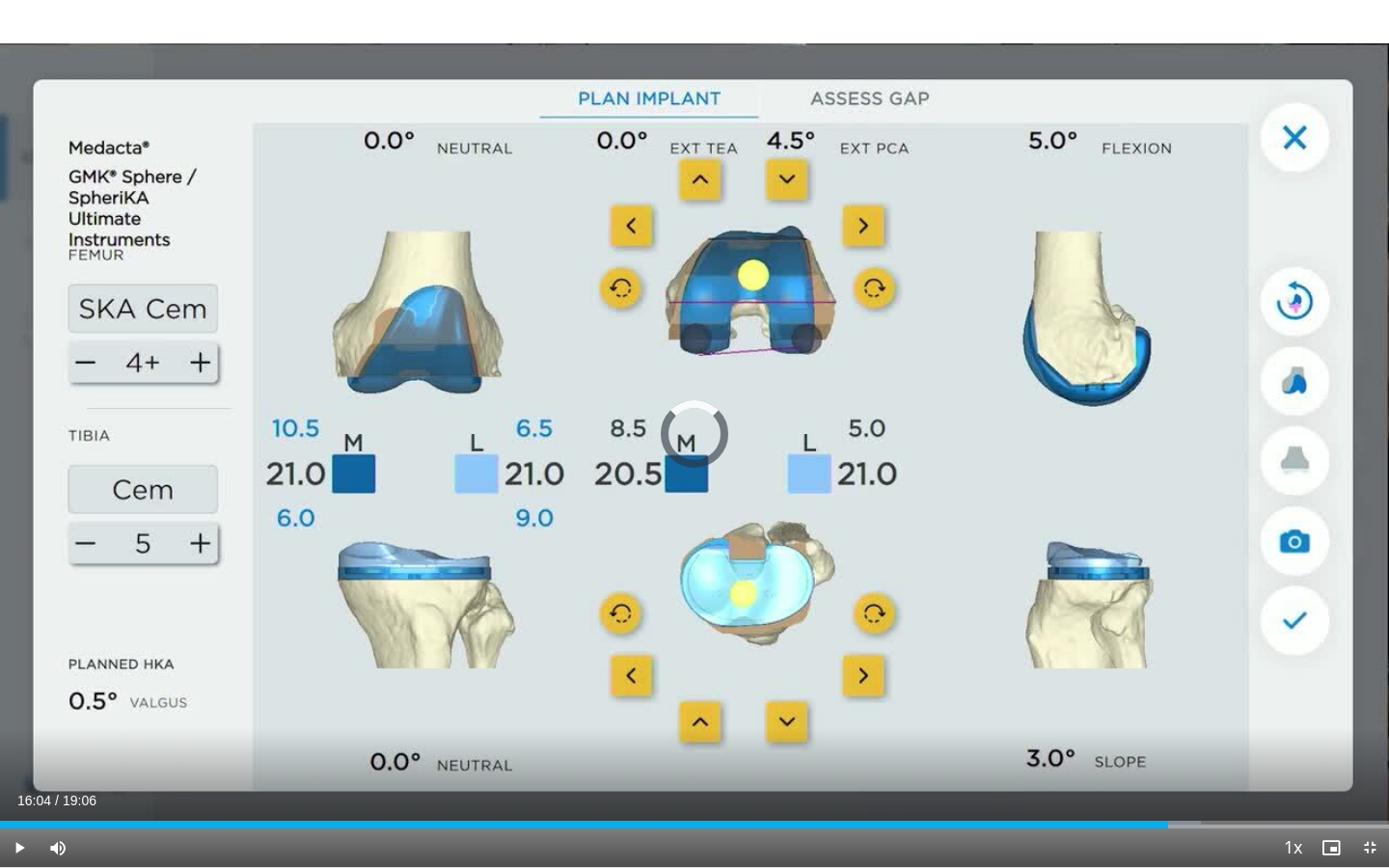 click on "20 seconds
Tap to unmute" at bounding box center [694, 433] 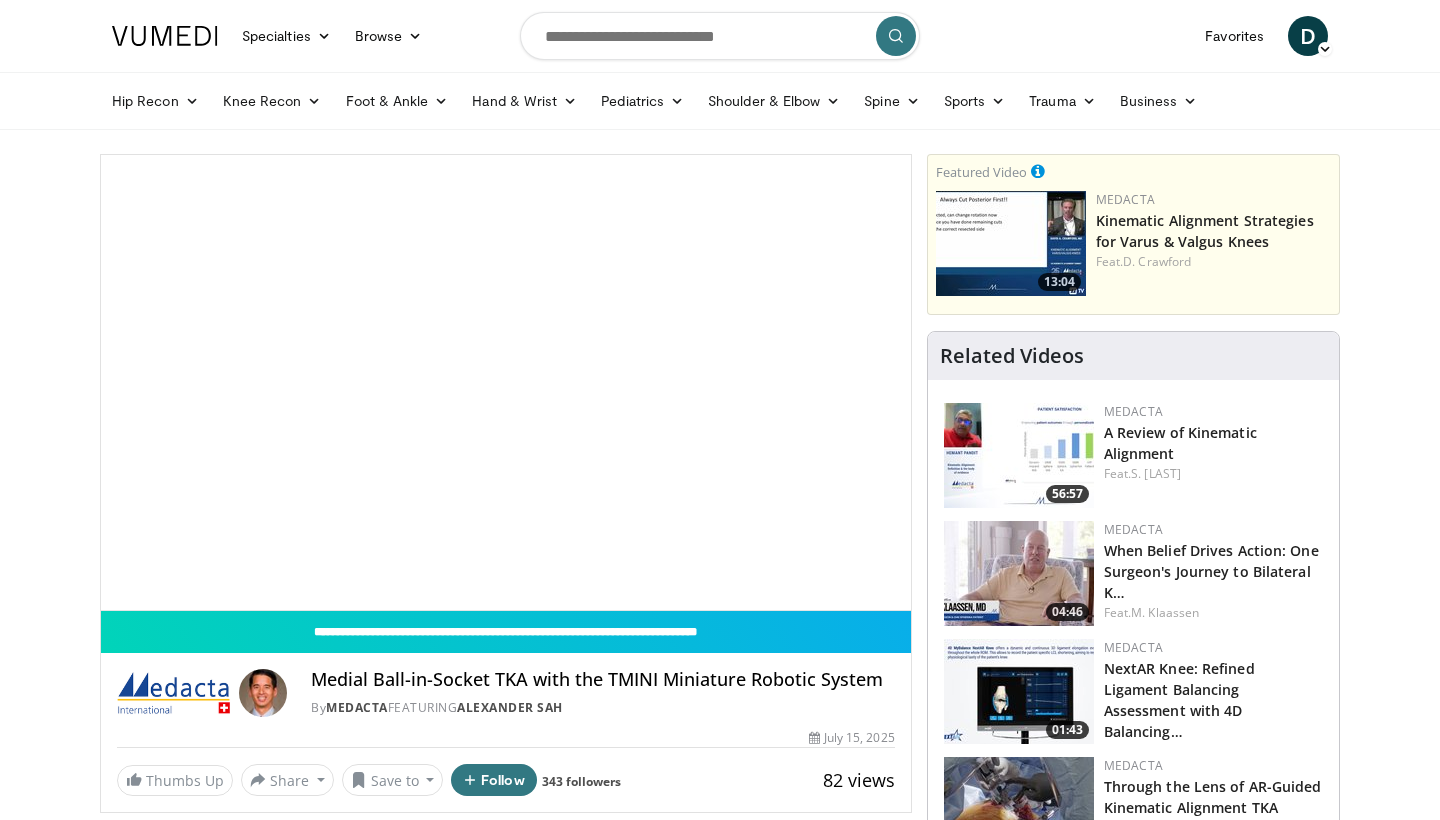 scroll, scrollTop: 0, scrollLeft: 0, axis: both 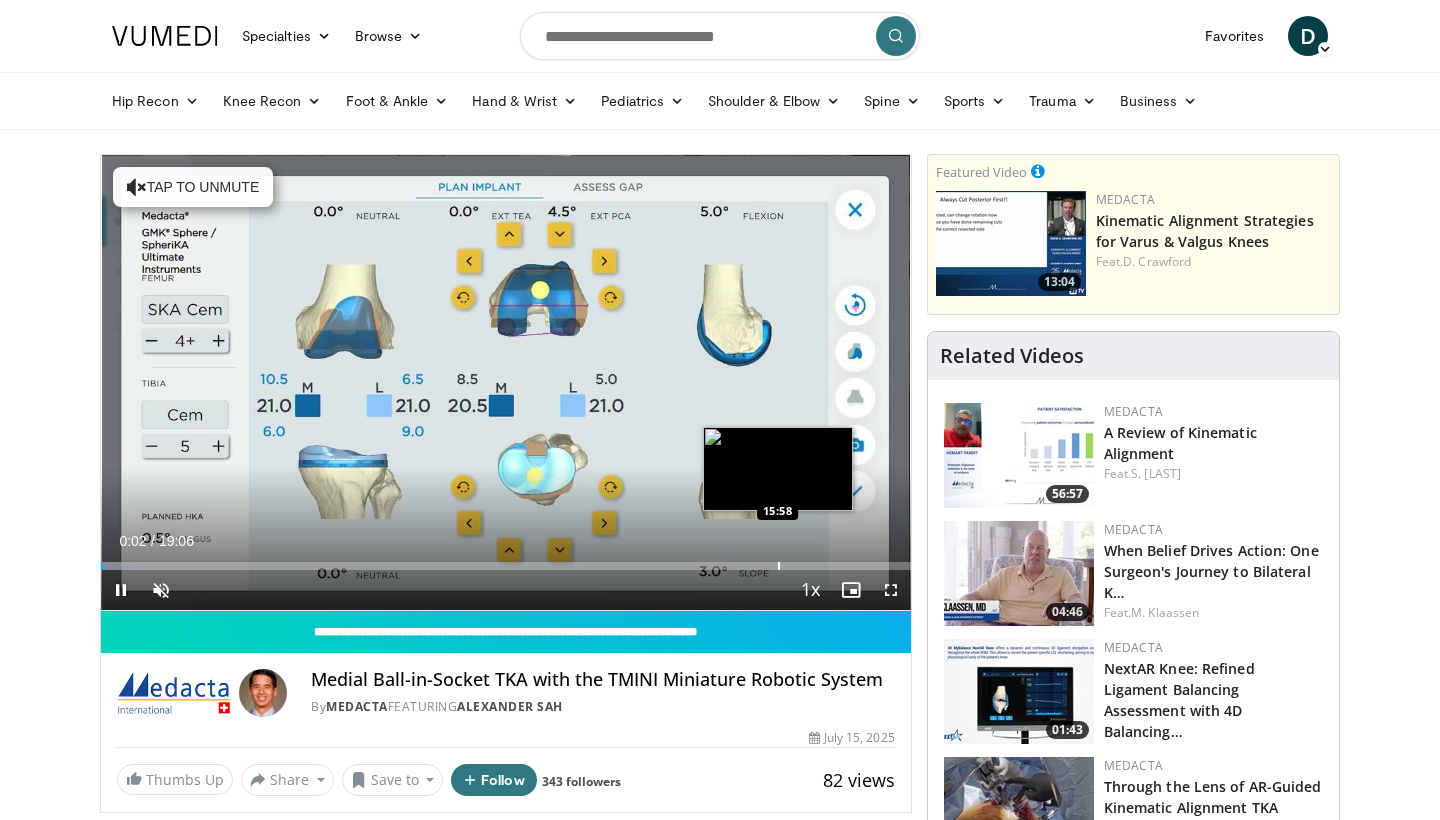 click at bounding box center (779, 566) 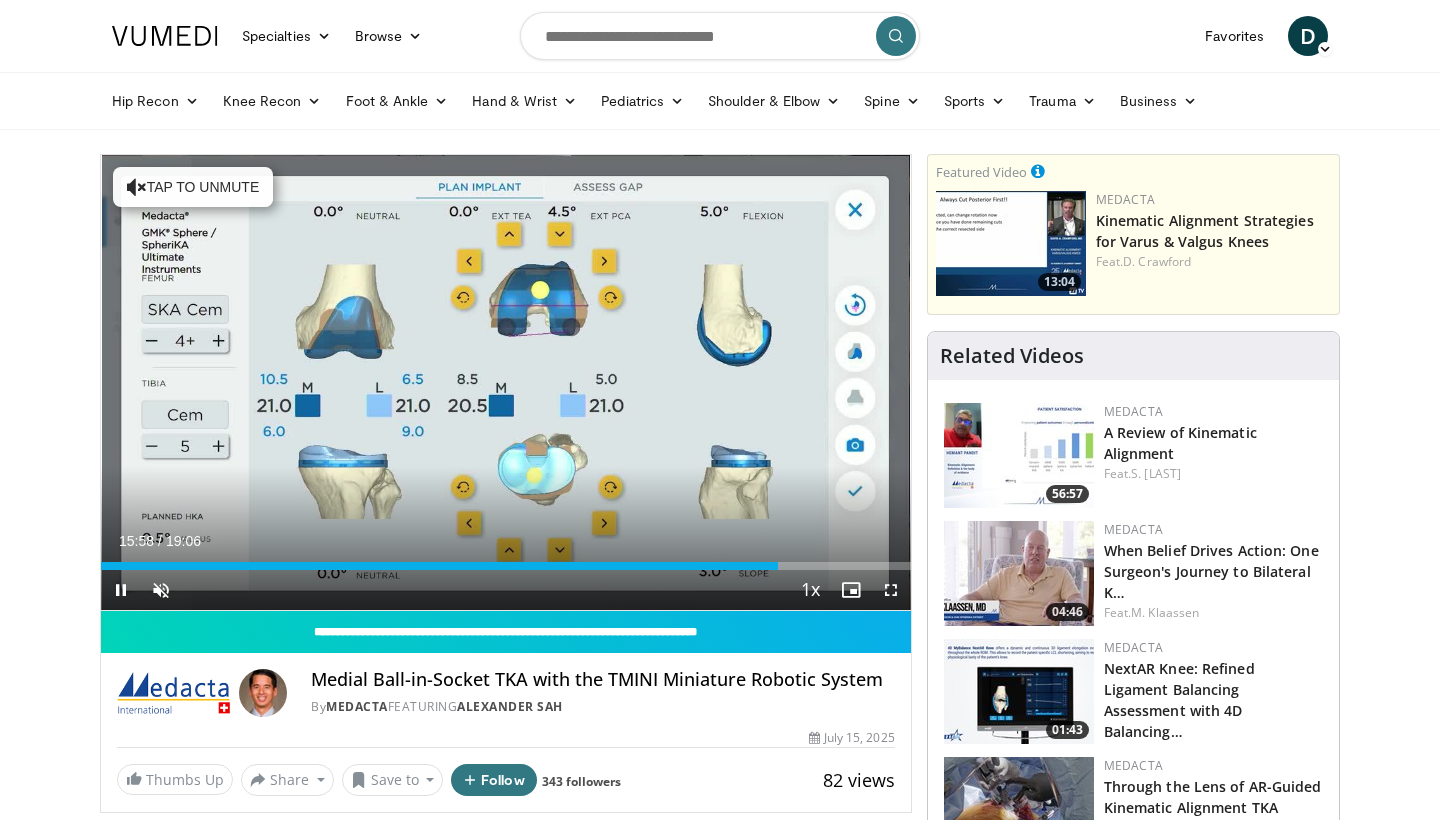 click at bounding box center [891, 590] 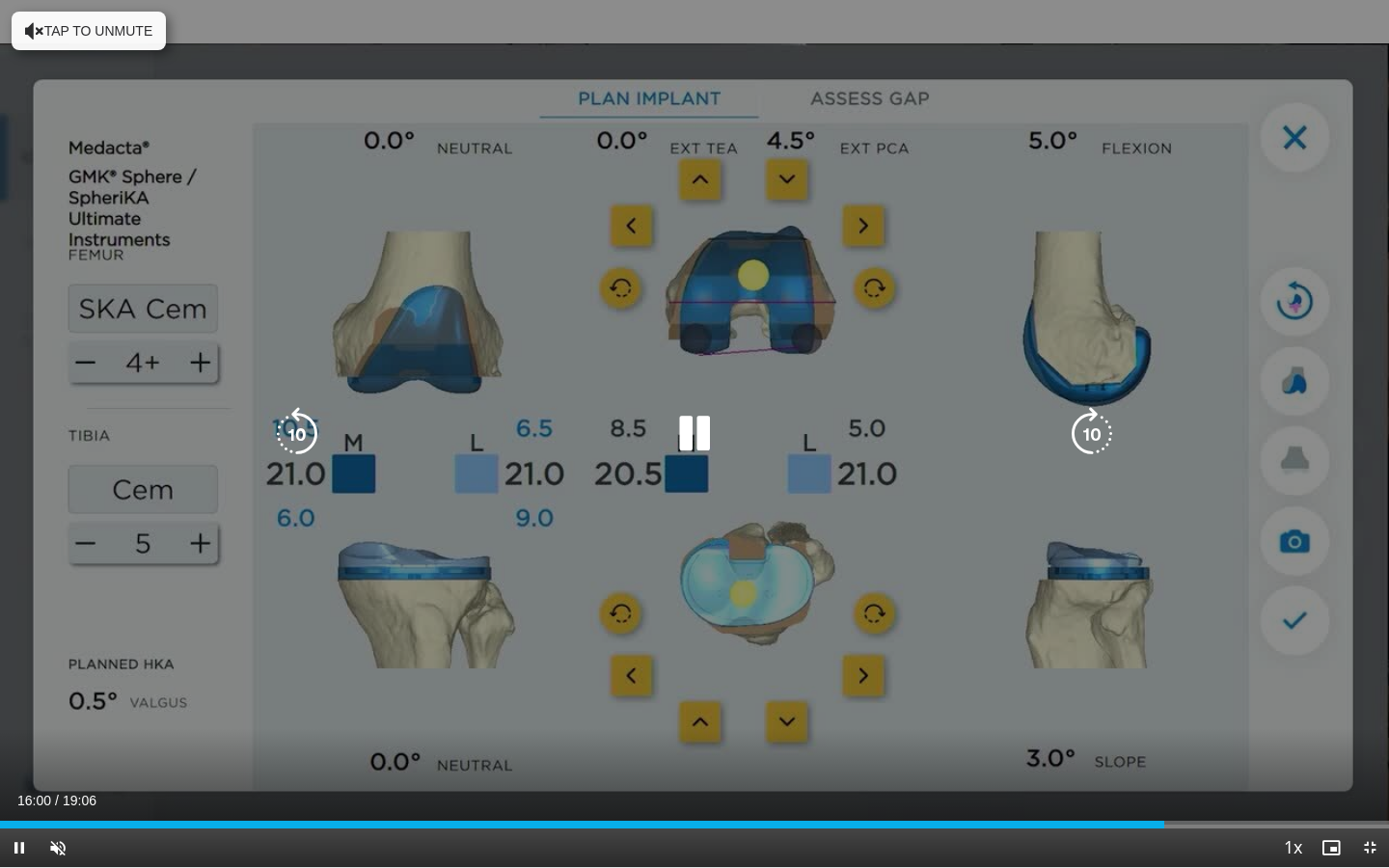 click on "Tap to unmute" at bounding box center [89, 31] 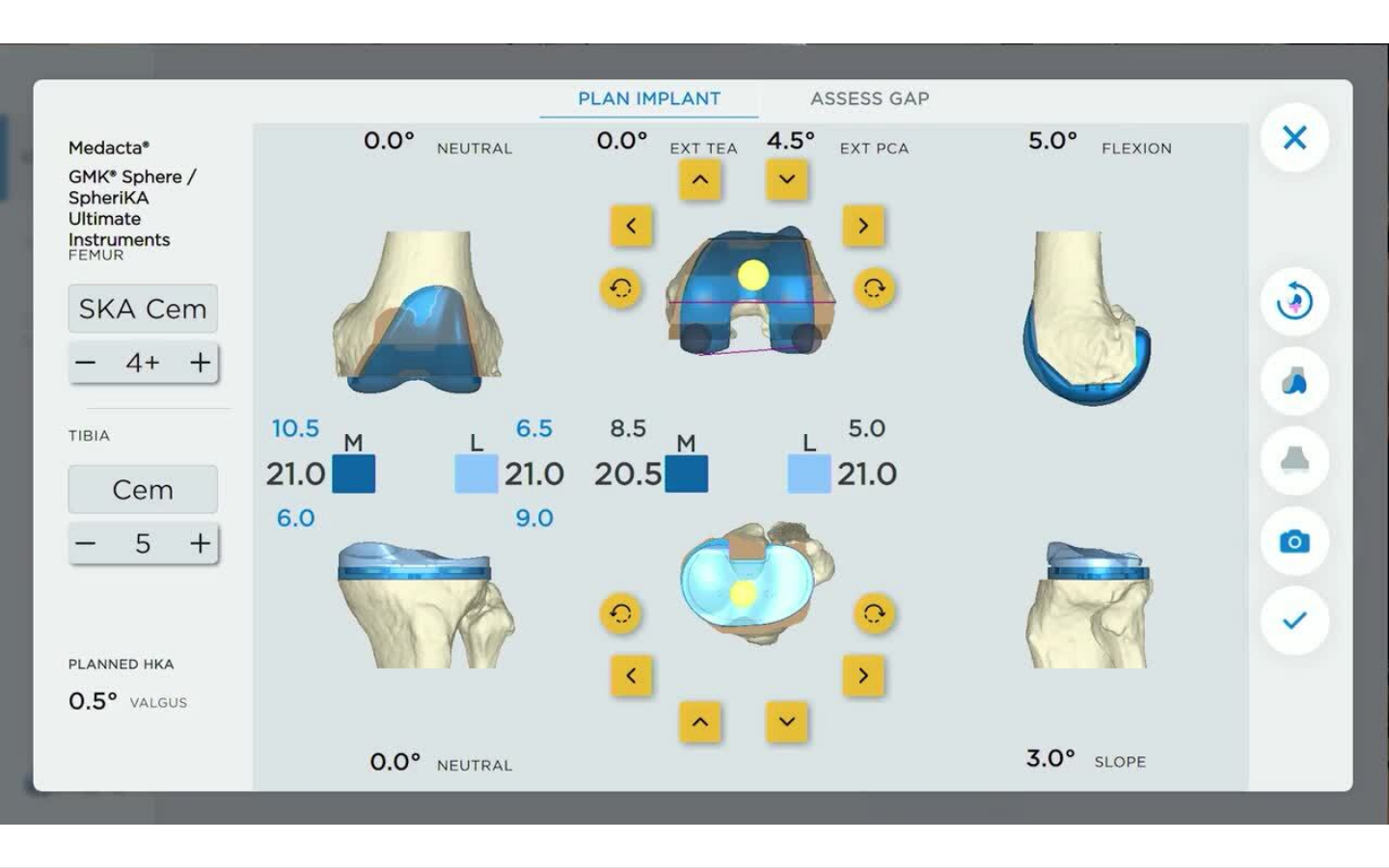 click on "10 seconds
Tap to unmute" at bounding box center [694, 433] 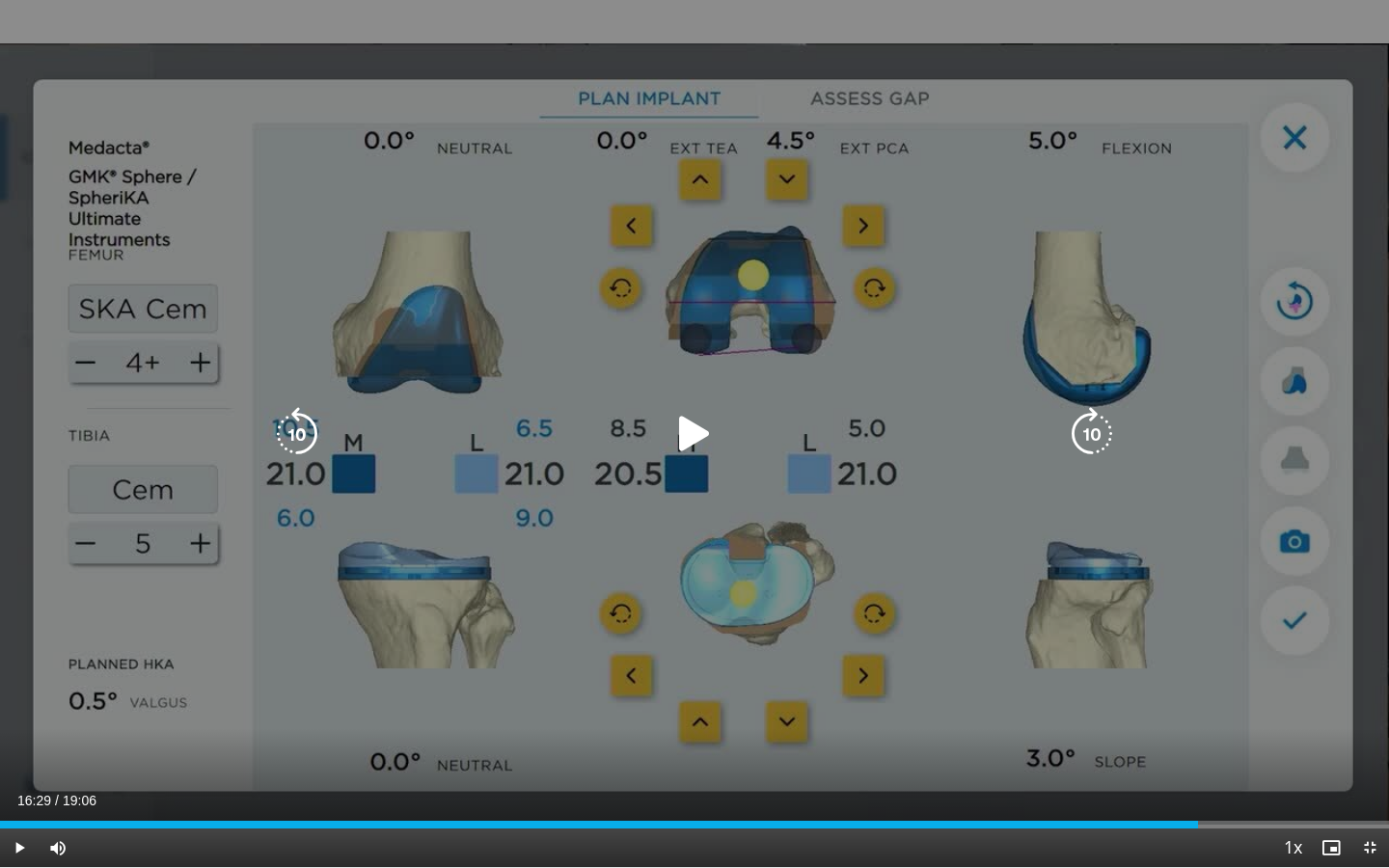 click on "10 seconds
Tap to unmute" at bounding box center (694, 433) 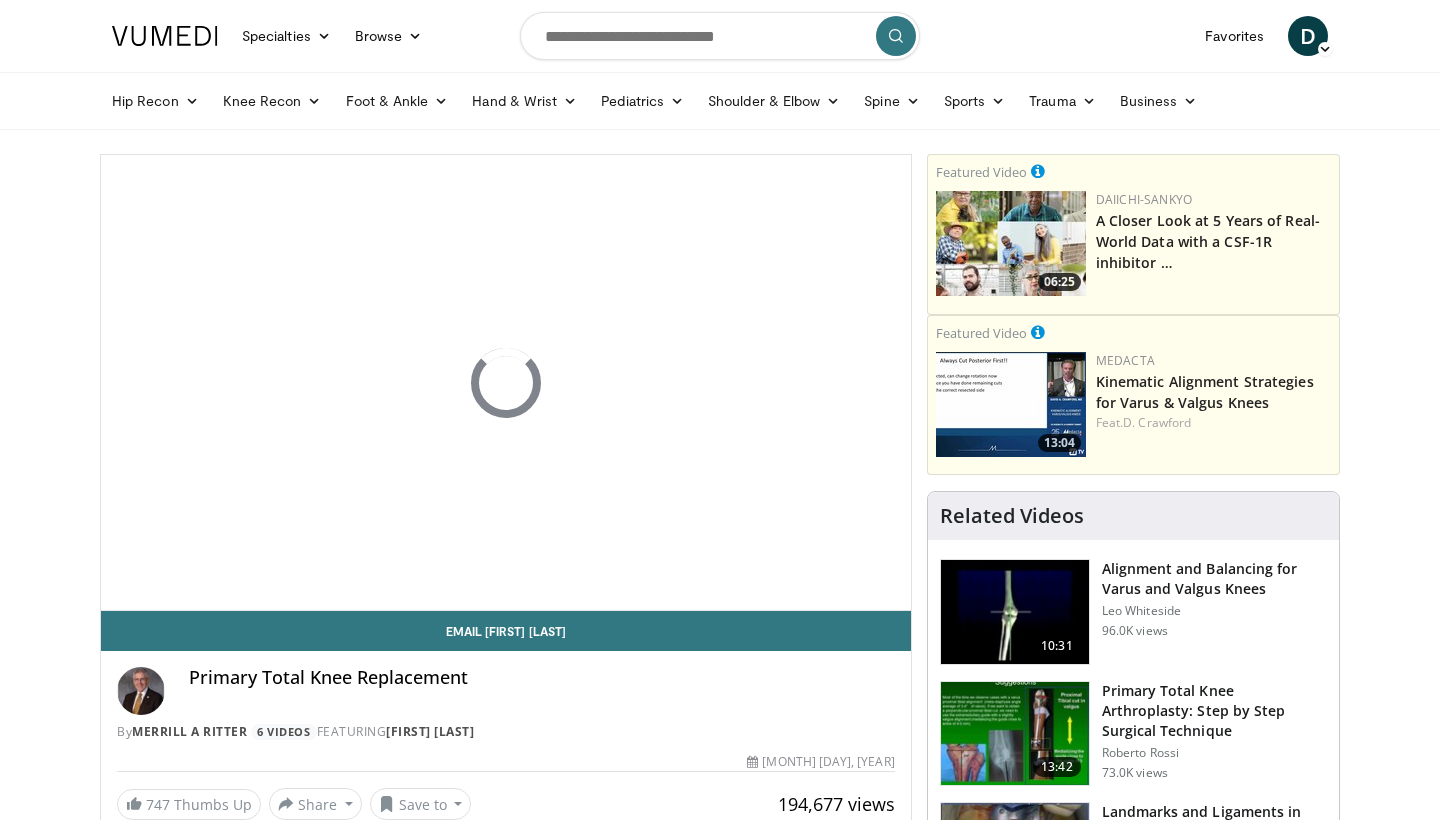 scroll, scrollTop: 0, scrollLeft: 0, axis: both 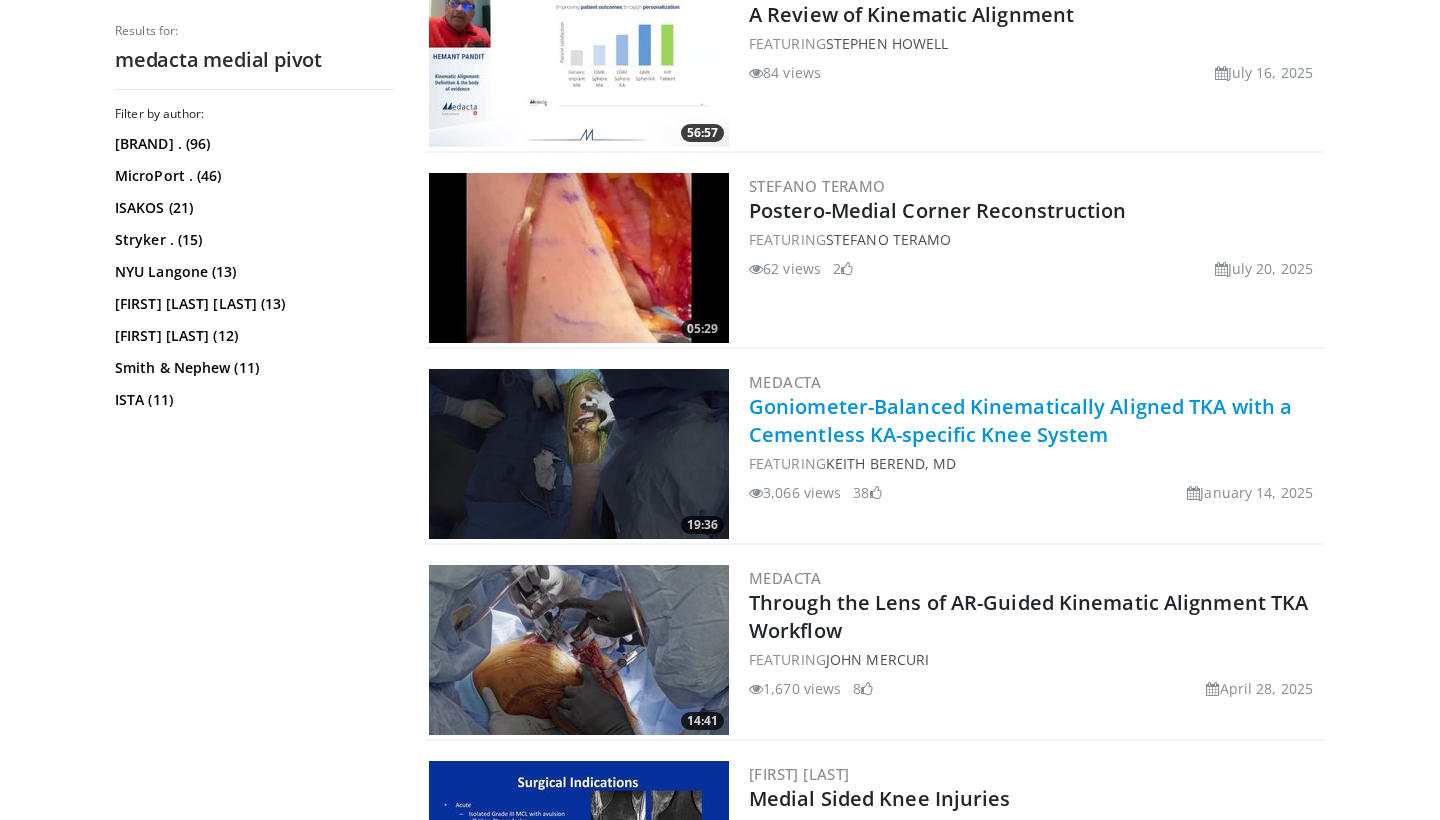click on "Goniometer-Balanced Kinematically Aligned TKA with a Cementless KA-specific Knee System" at bounding box center (1020, 420) 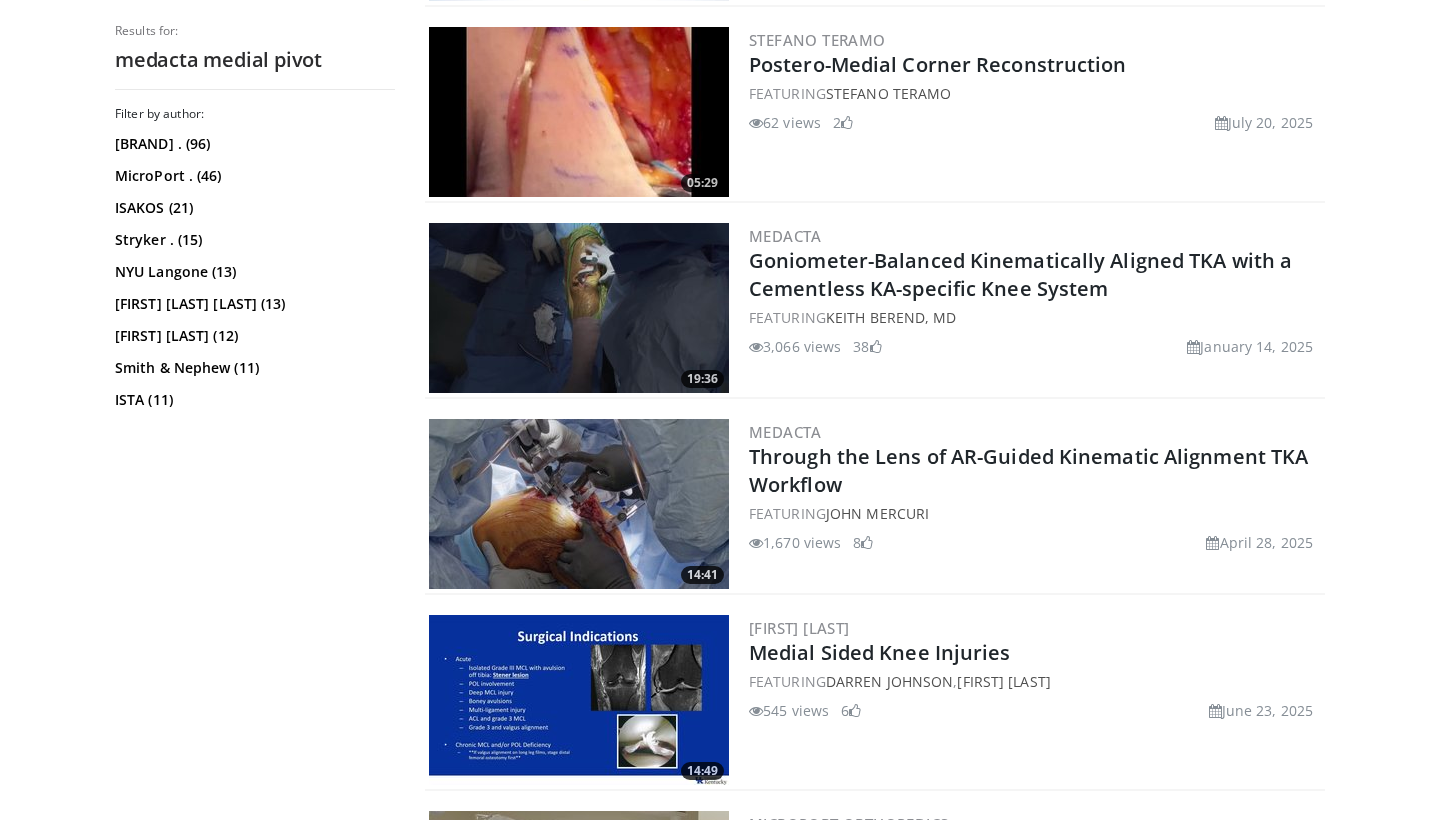 scroll, scrollTop: 1168, scrollLeft: 0, axis: vertical 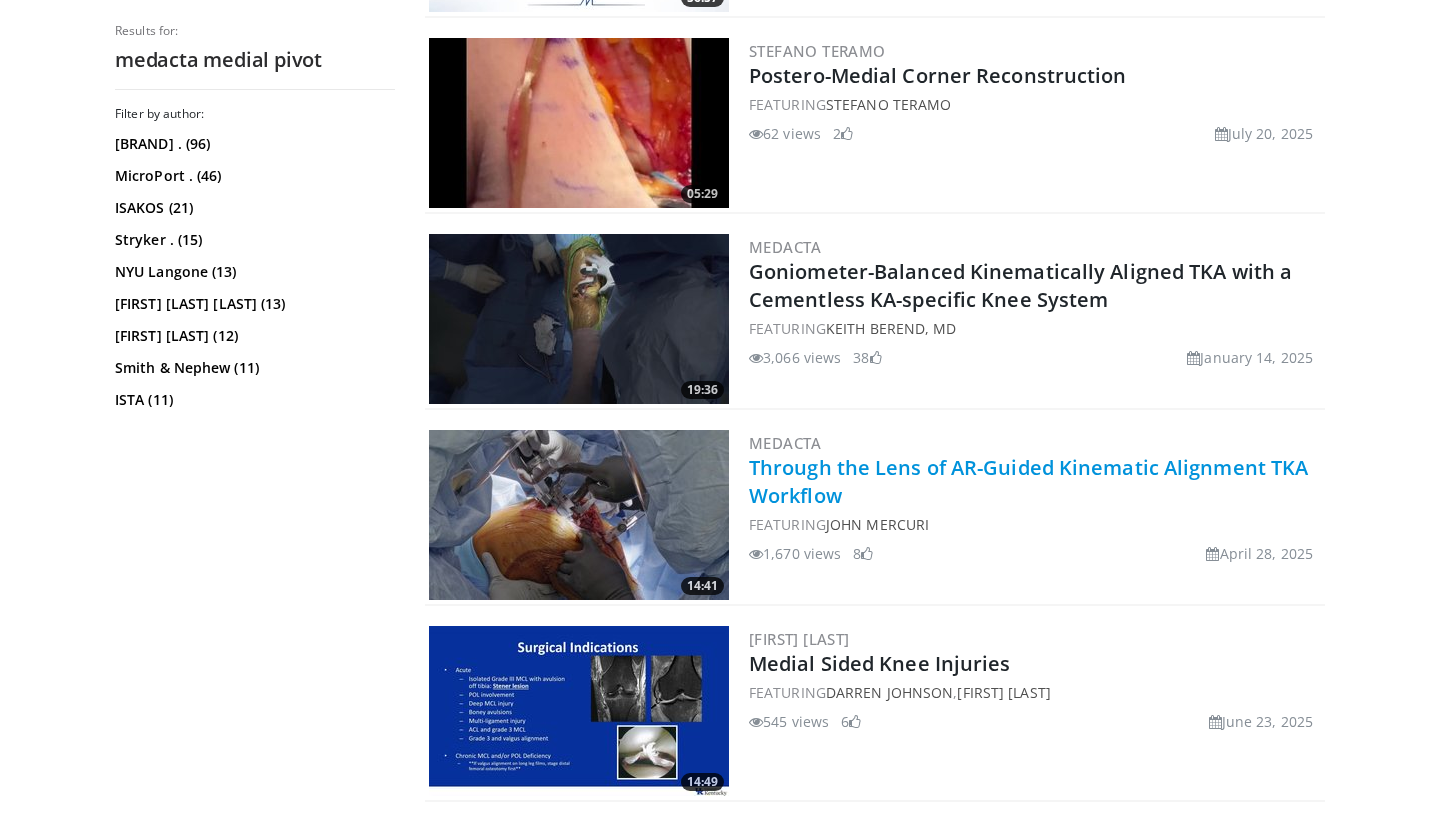 click on "Through the Lens of AR-Guided Kinematic Alignment TKA Workflow" at bounding box center (1028, 481) 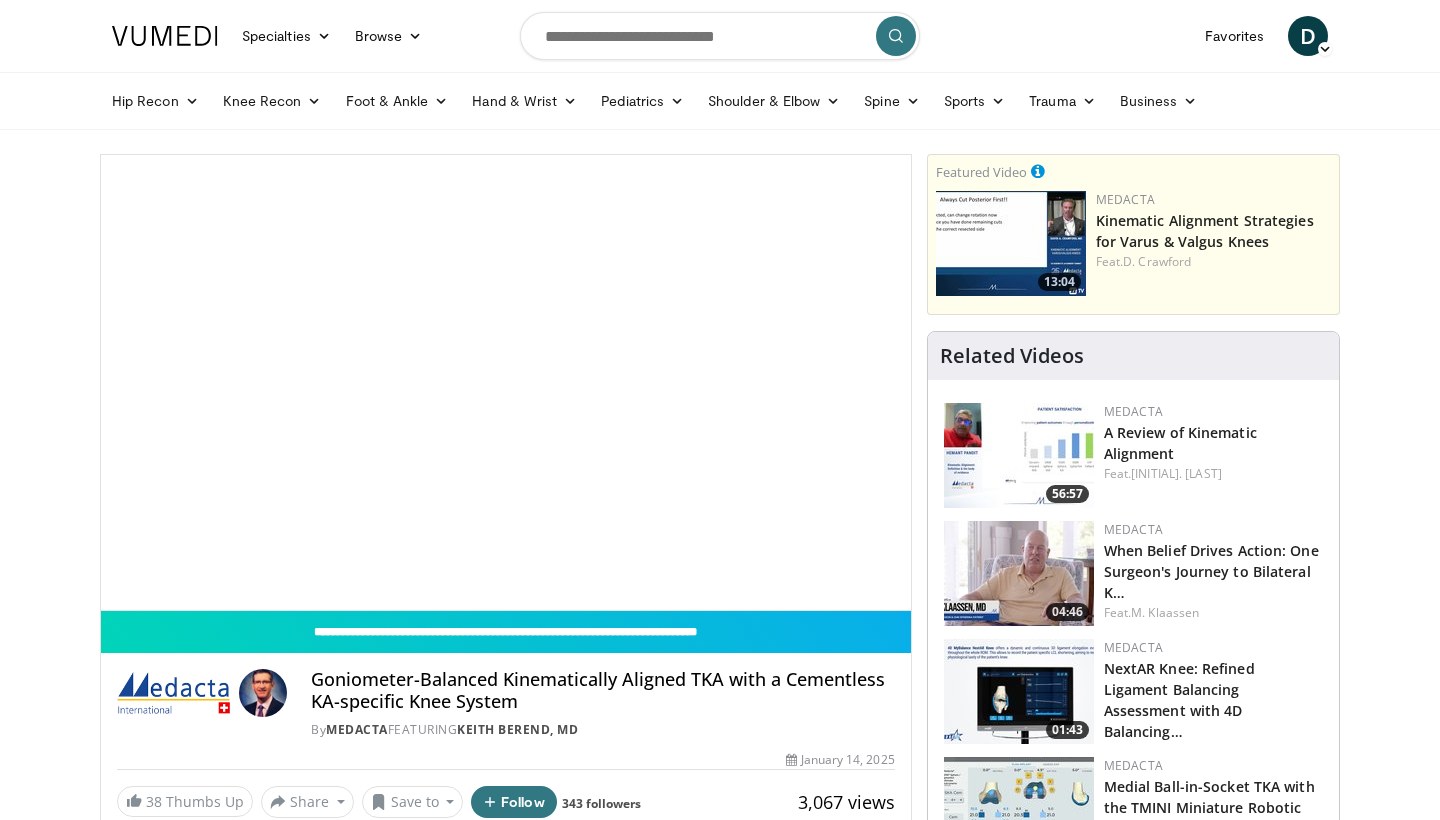 scroll, scrollTop: 0, scrollLeft: 0, axis: both 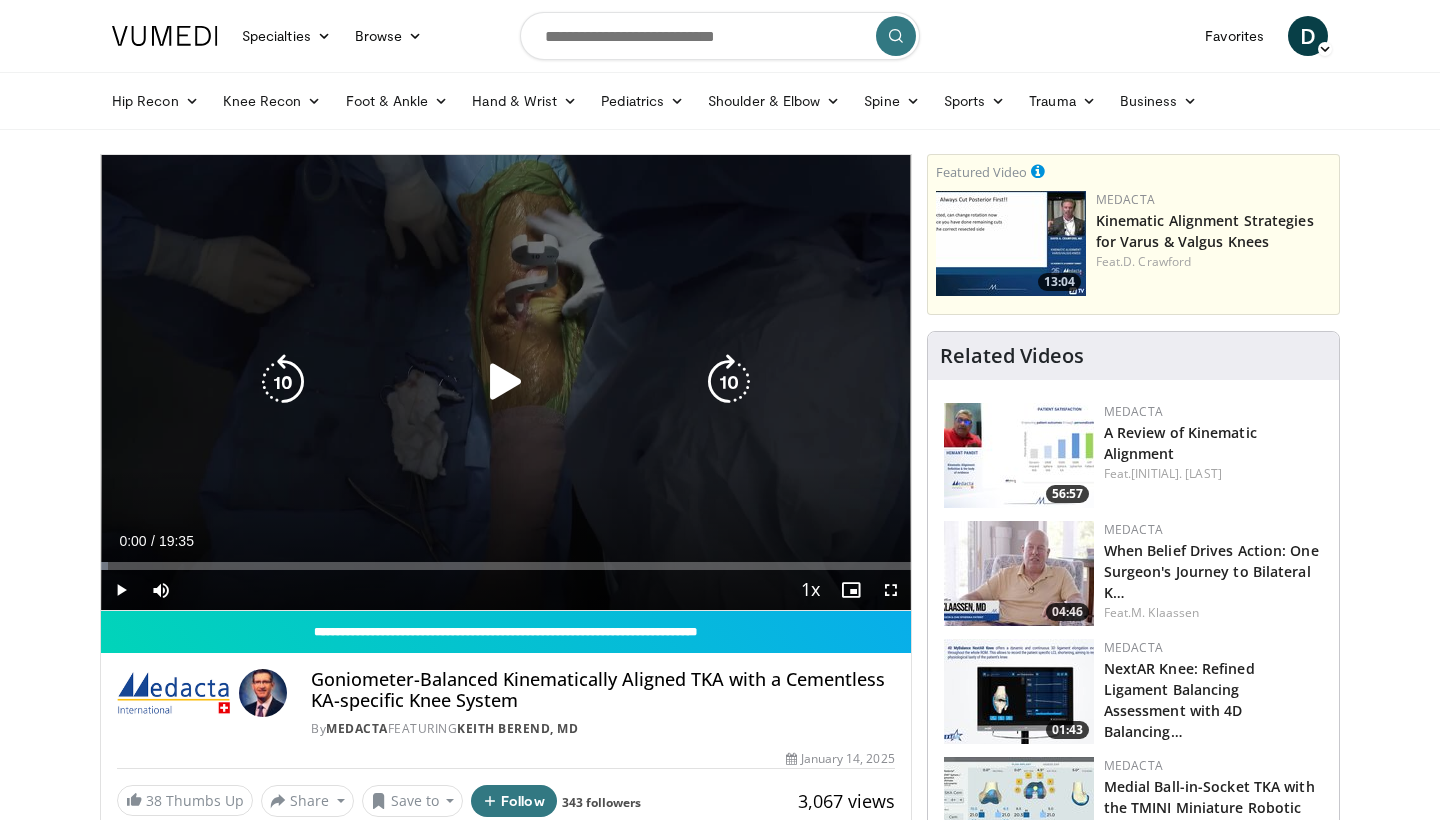 click on "10 seconds
Tap to unmute" at bounding box center (506, 382) 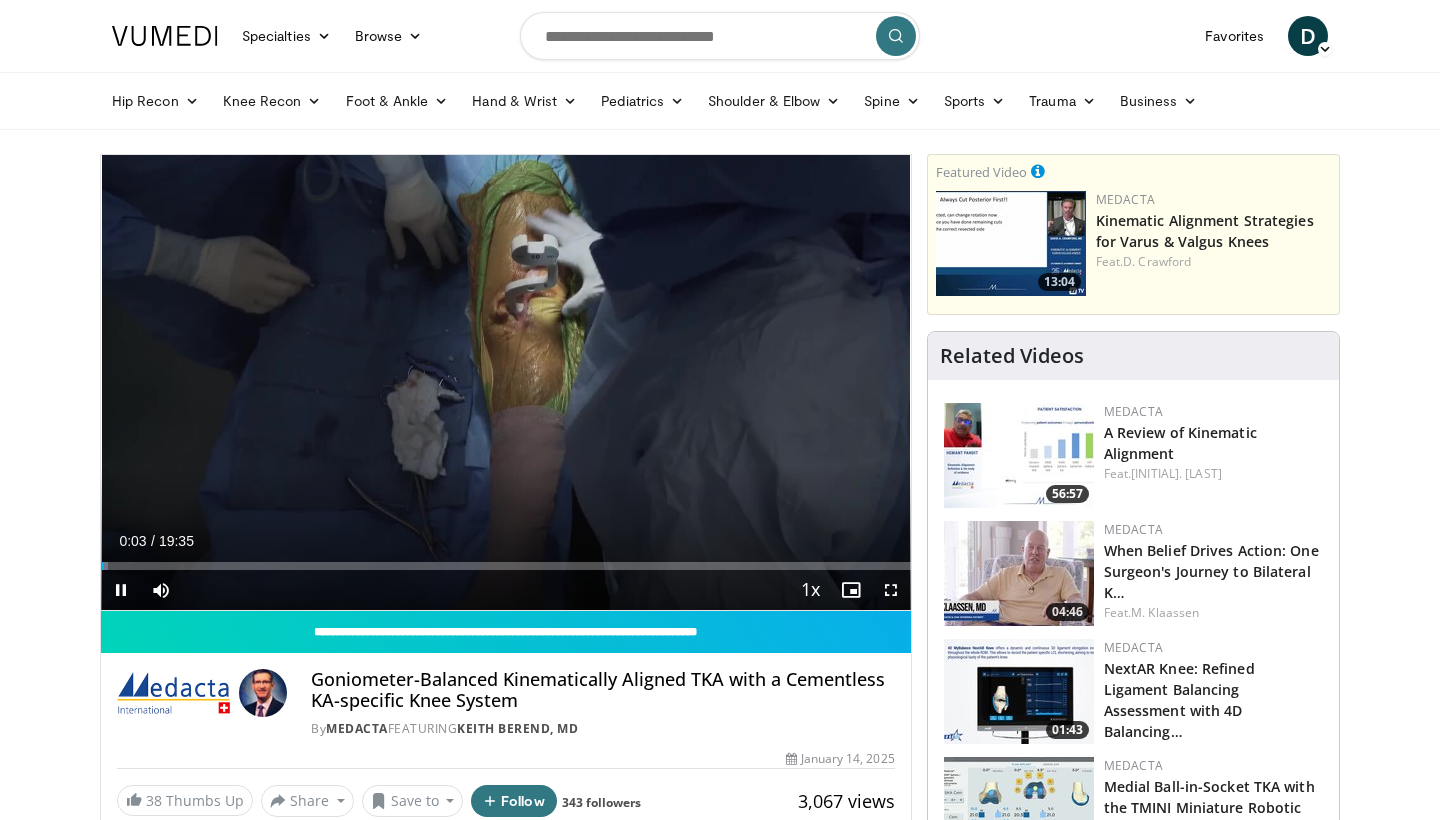 click at bounding box center (891, 590) 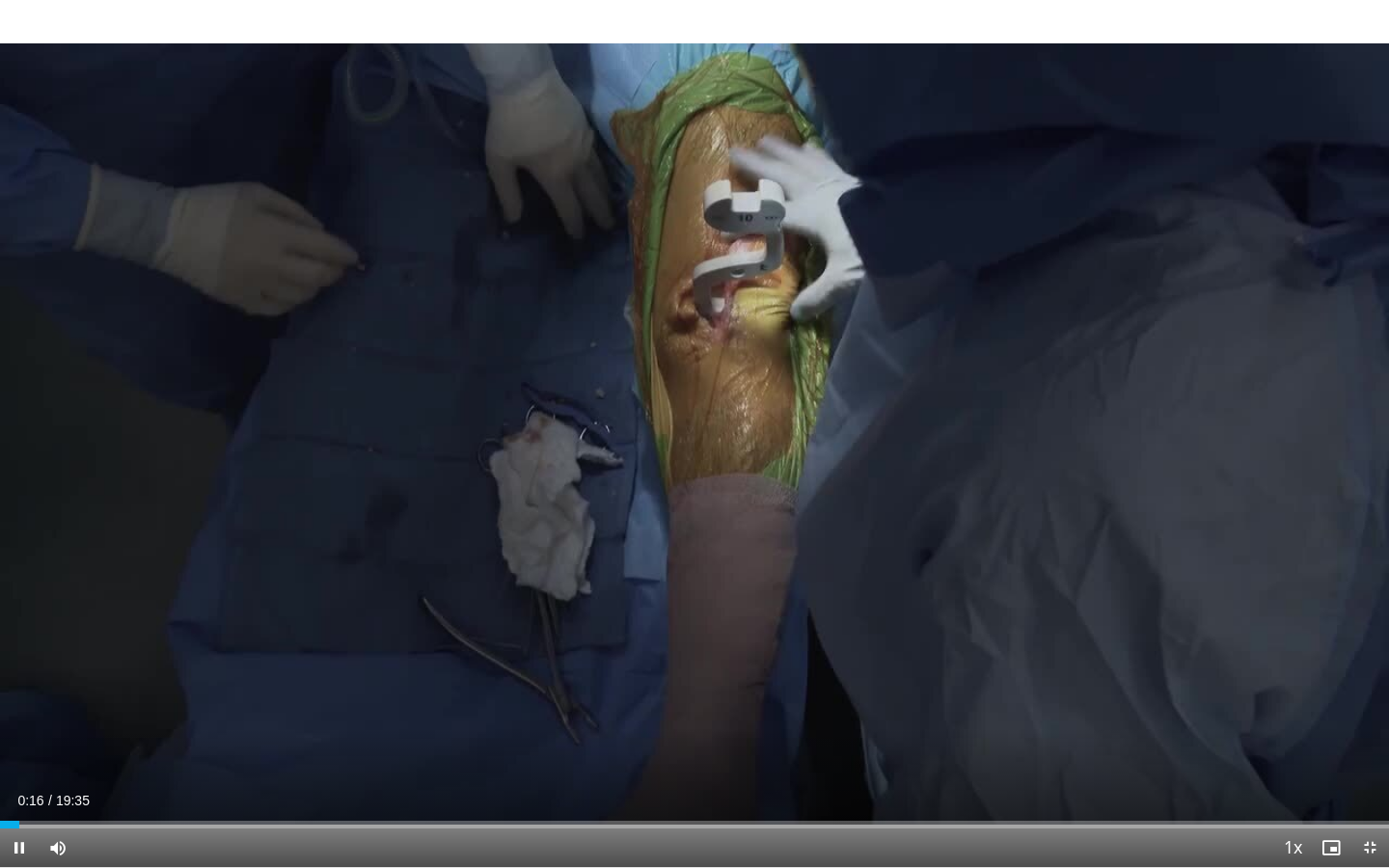 click at bounding box center [1370, 848] 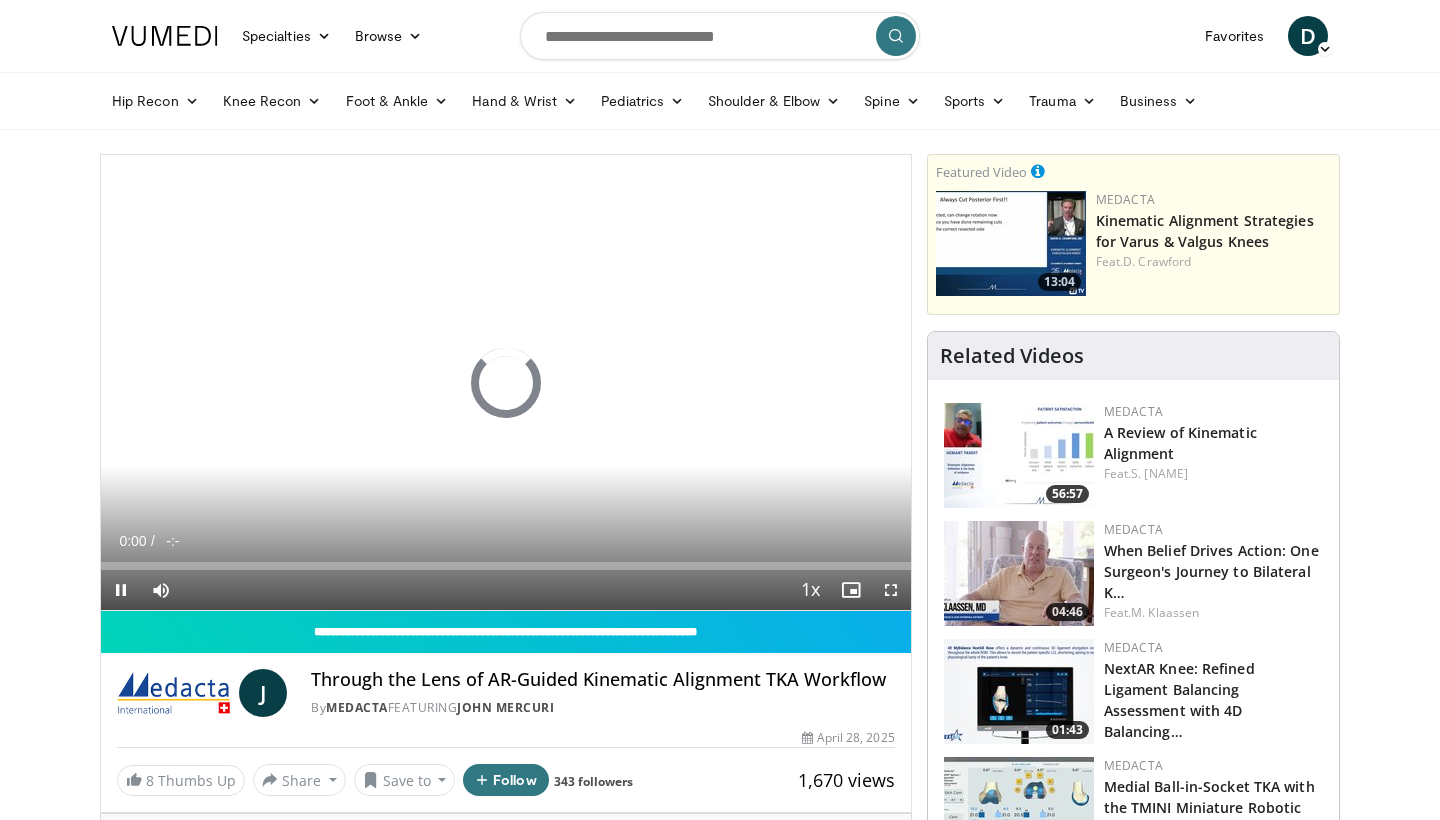 scroll, scrollTop: 0, scrollLeft: 0, axis: both 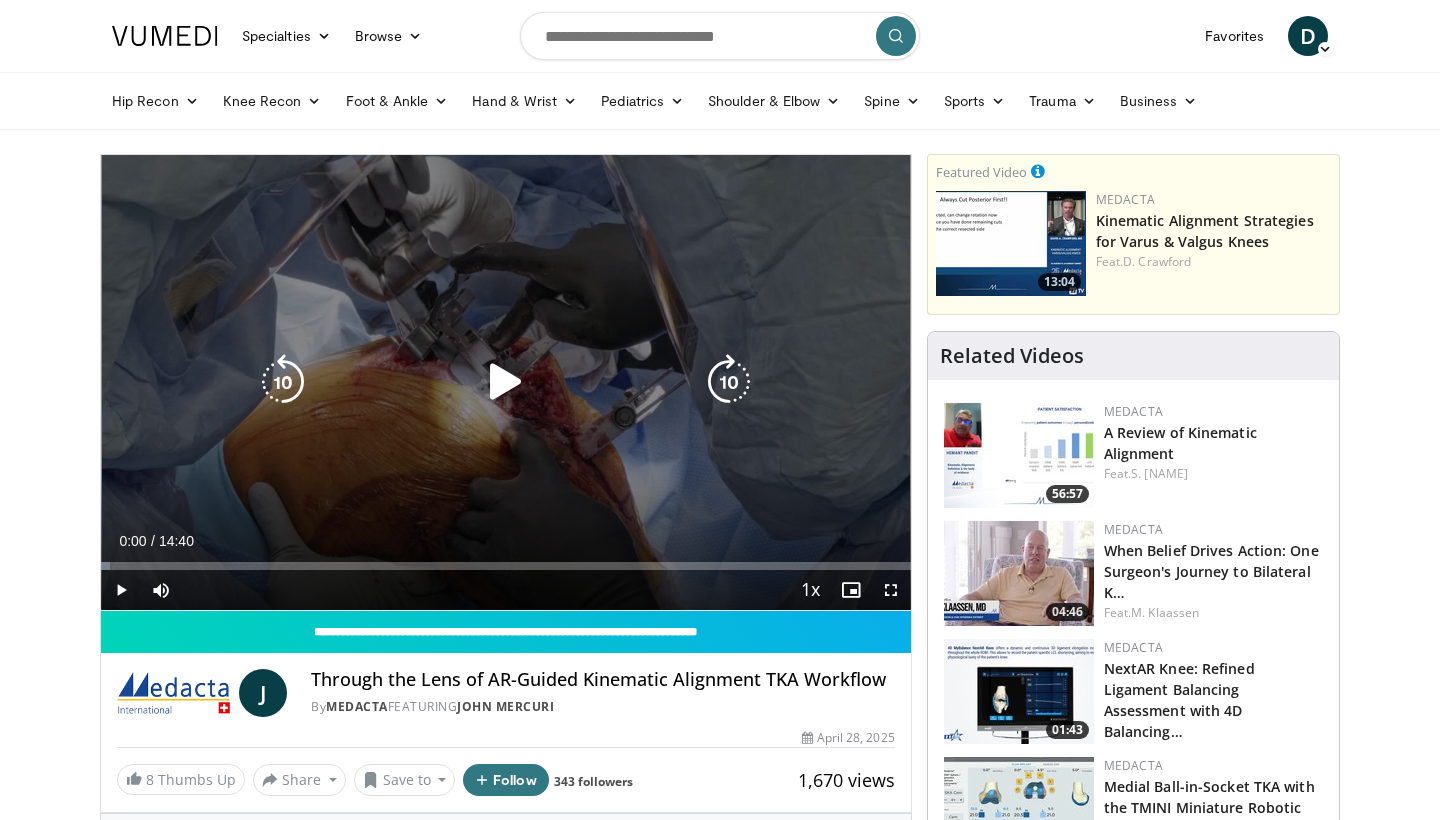 click on "10 seconds
Tap to unmute" at bounding box center [506, 382] 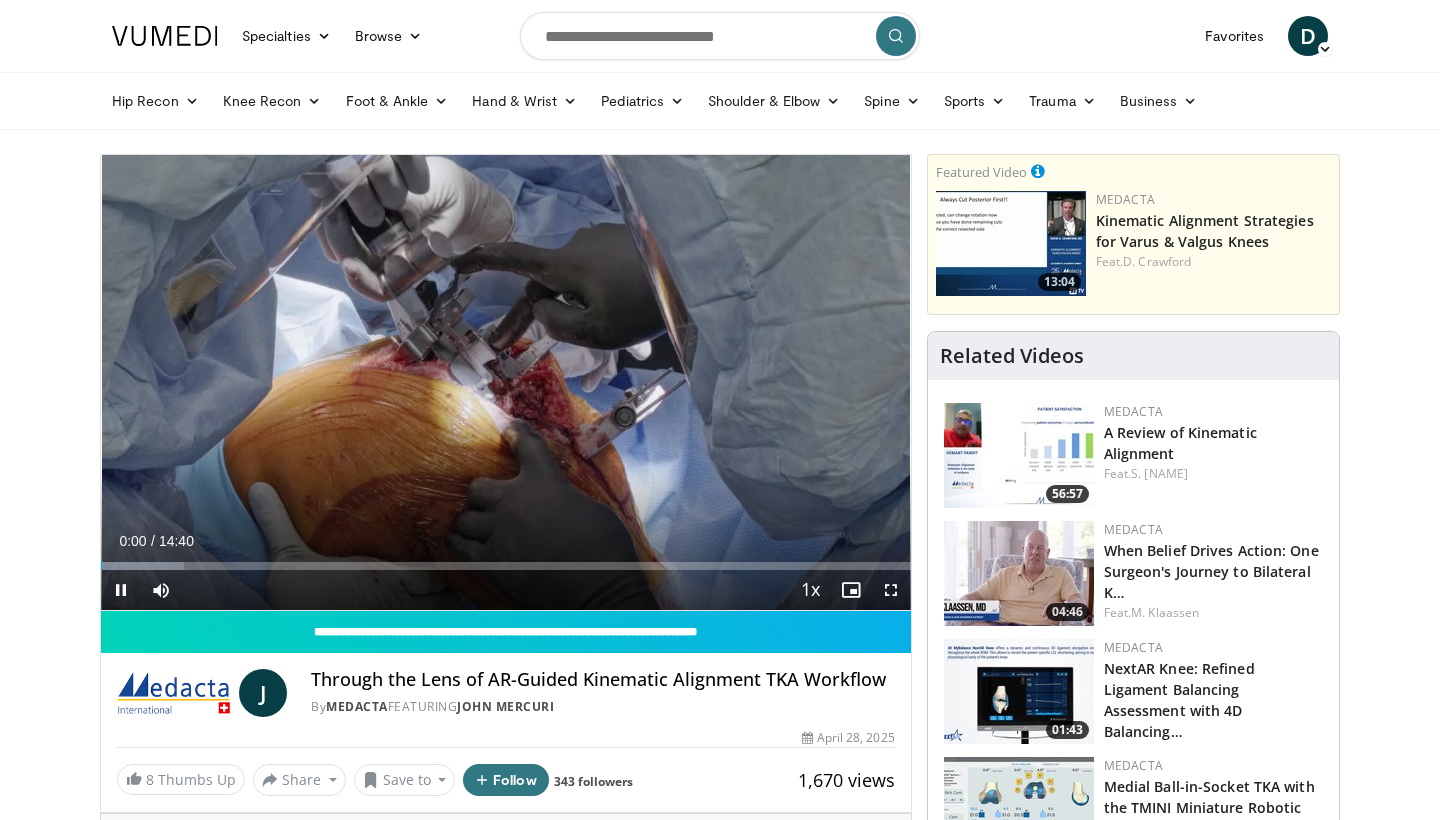 click at bounding box center (891, 590) 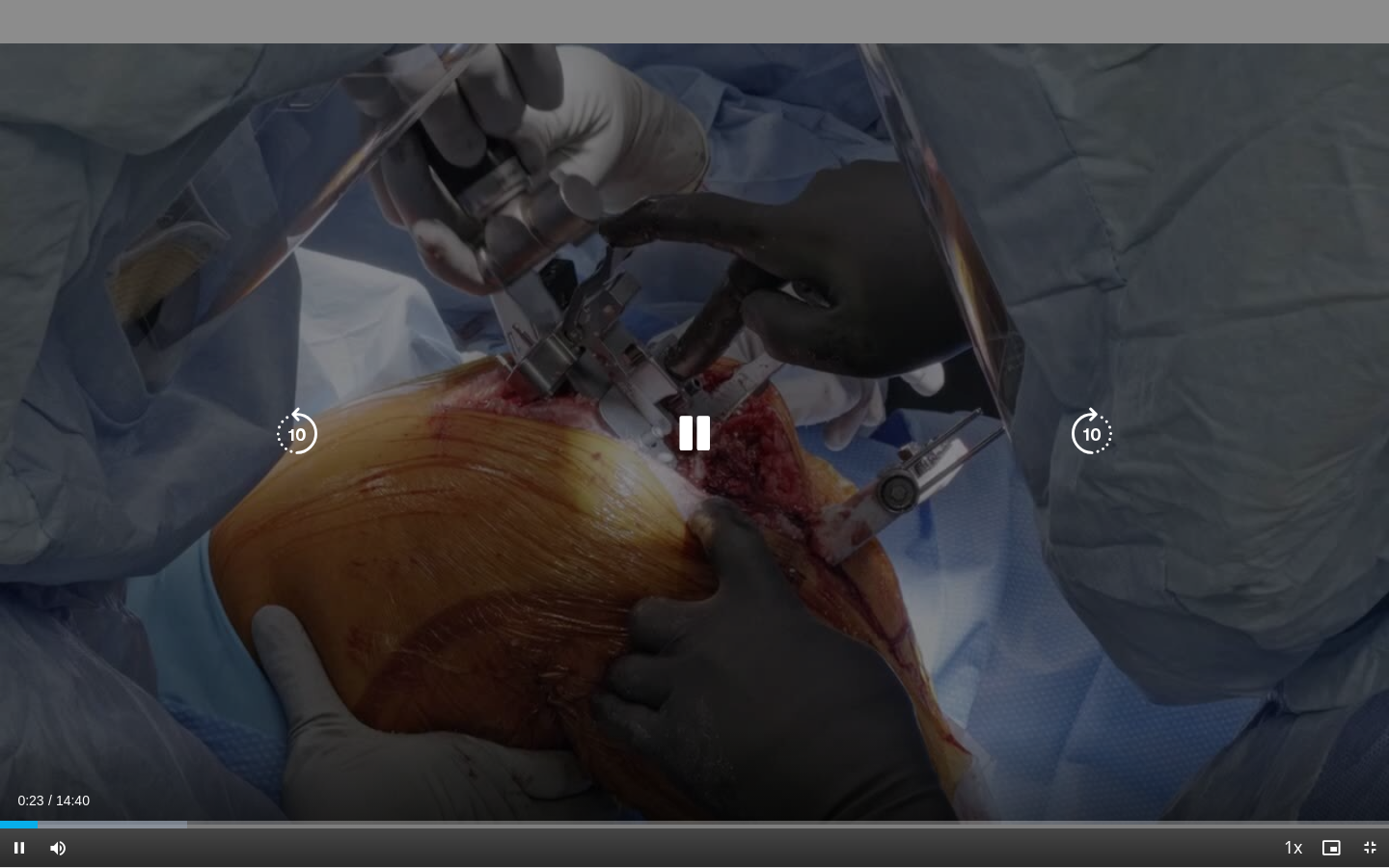 click on "10 seconds
Tap to unmute" at bounding box center [694, 433] 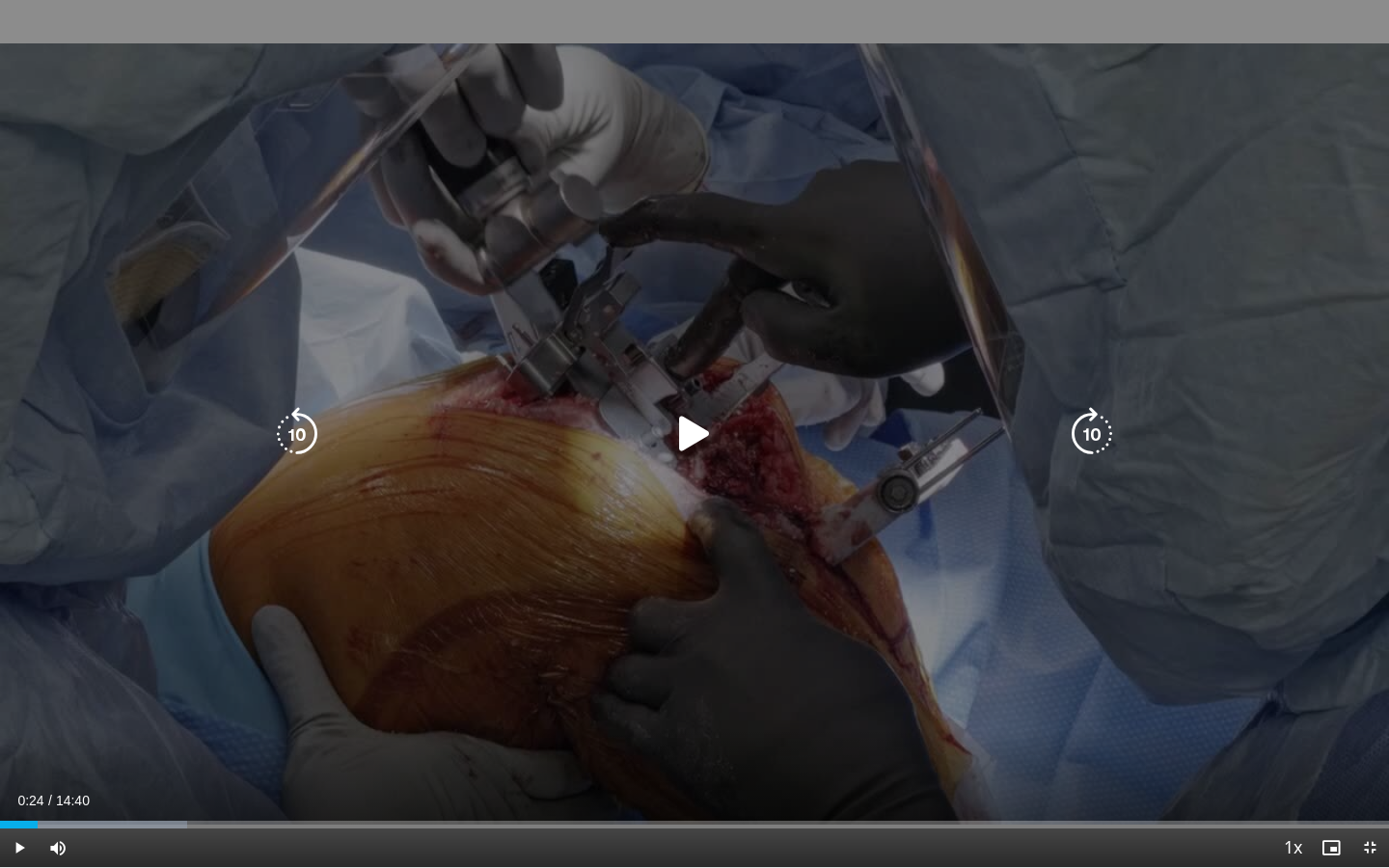 click on "10 seconds
Tap to unmute" at bounding box center (694, 433) 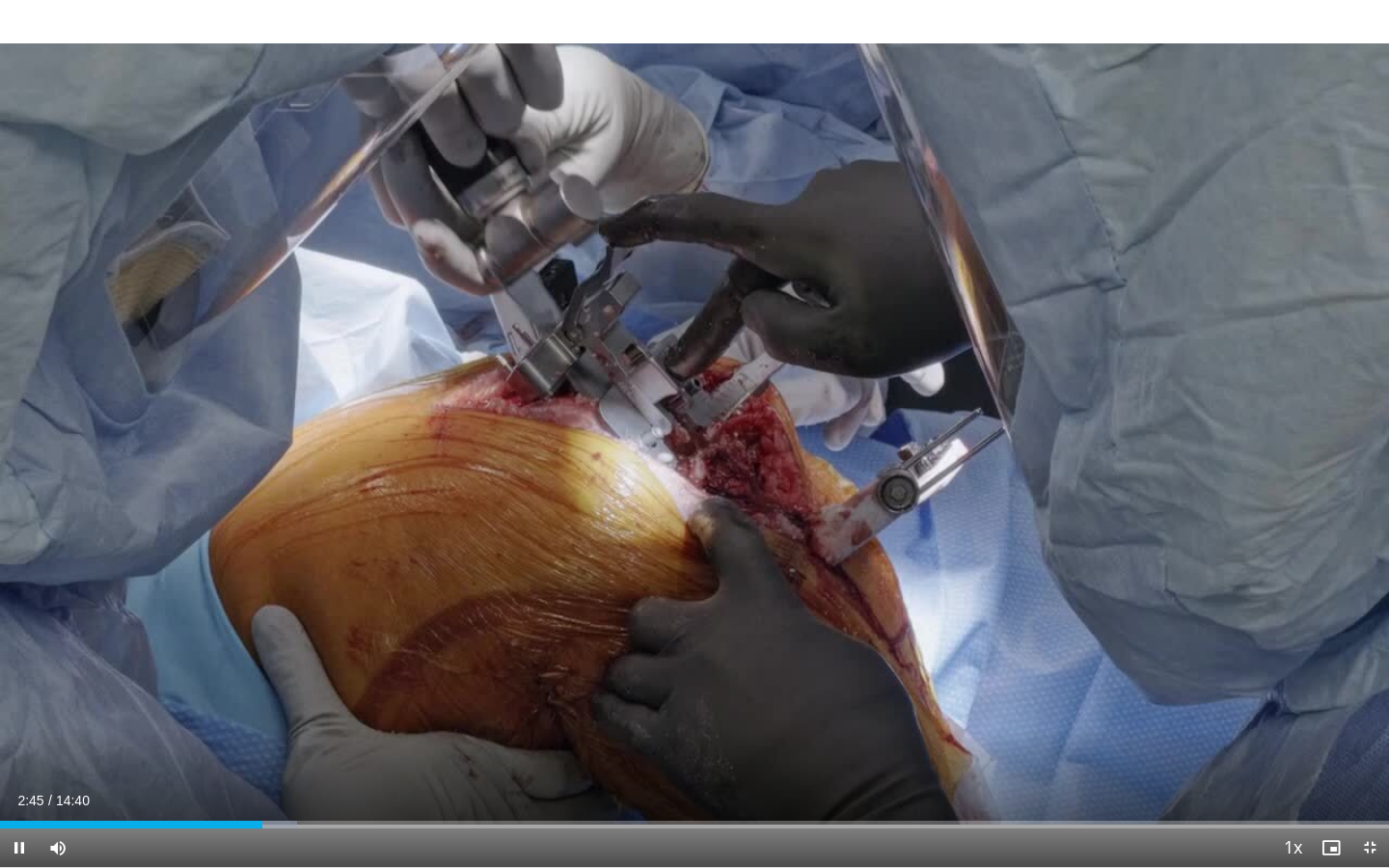 click at bounding box center (1370, 848) 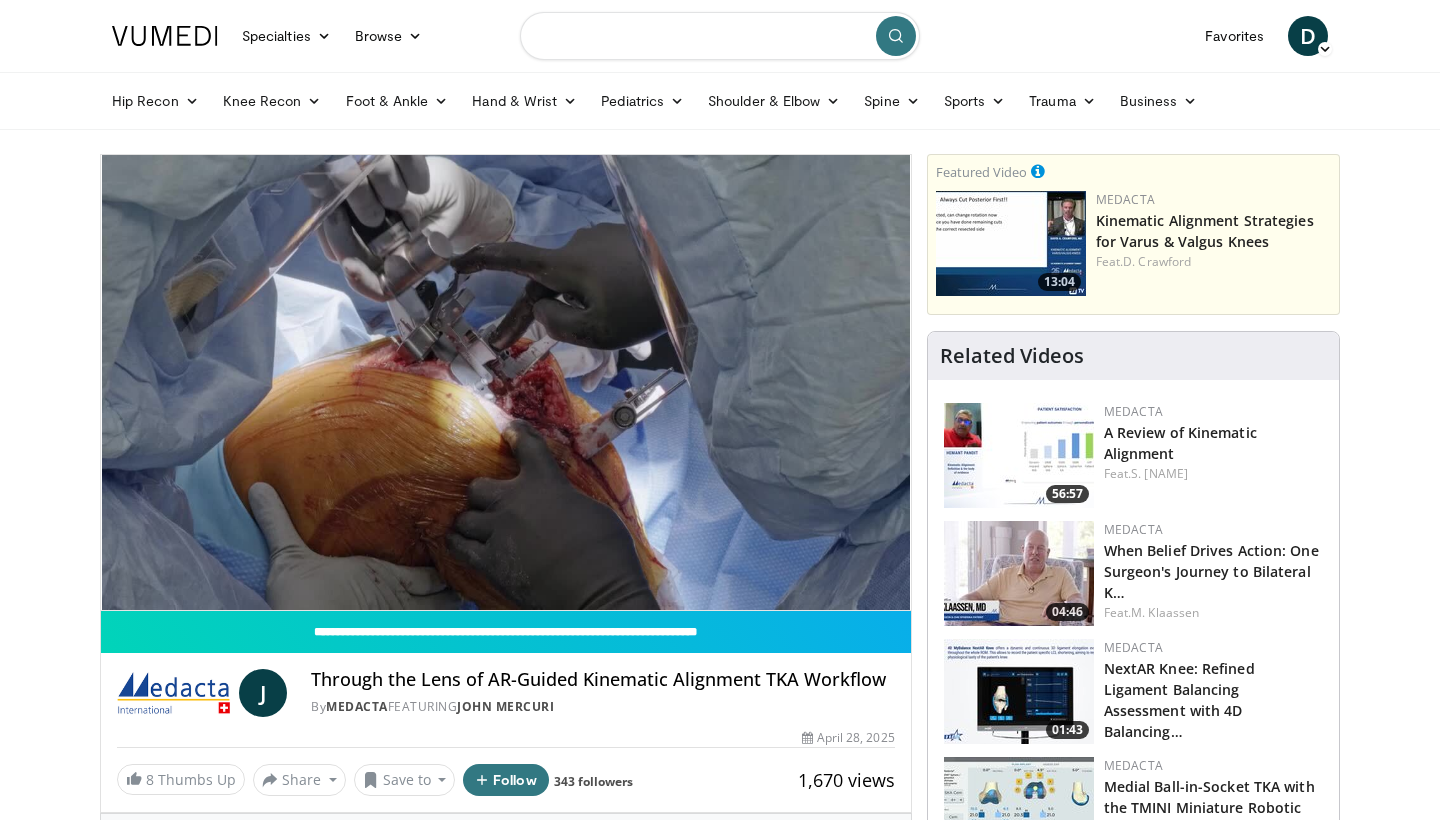click at bounding box center (720, 36) 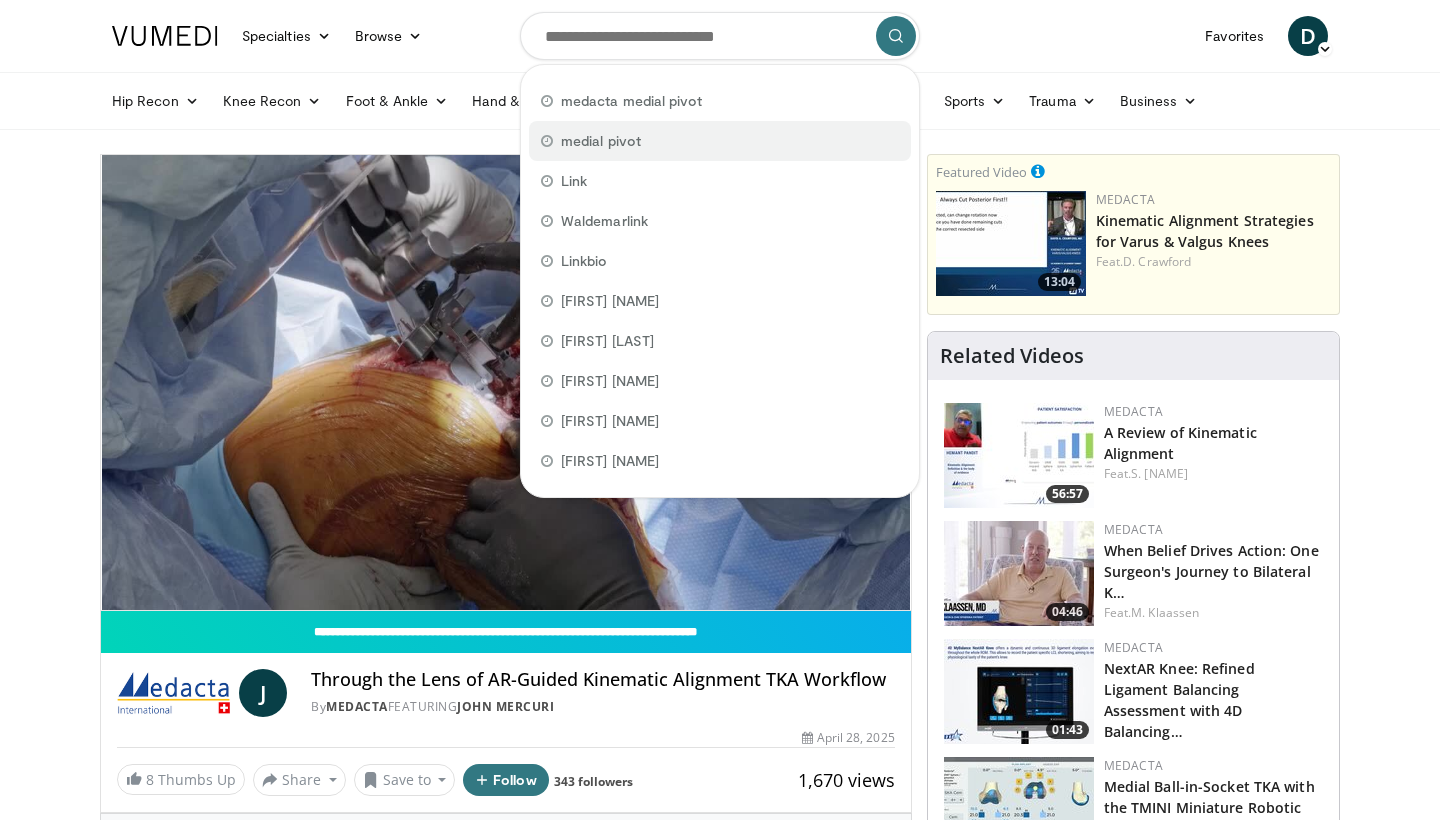 click on "medial pivot" at bounding box center (601, 141) 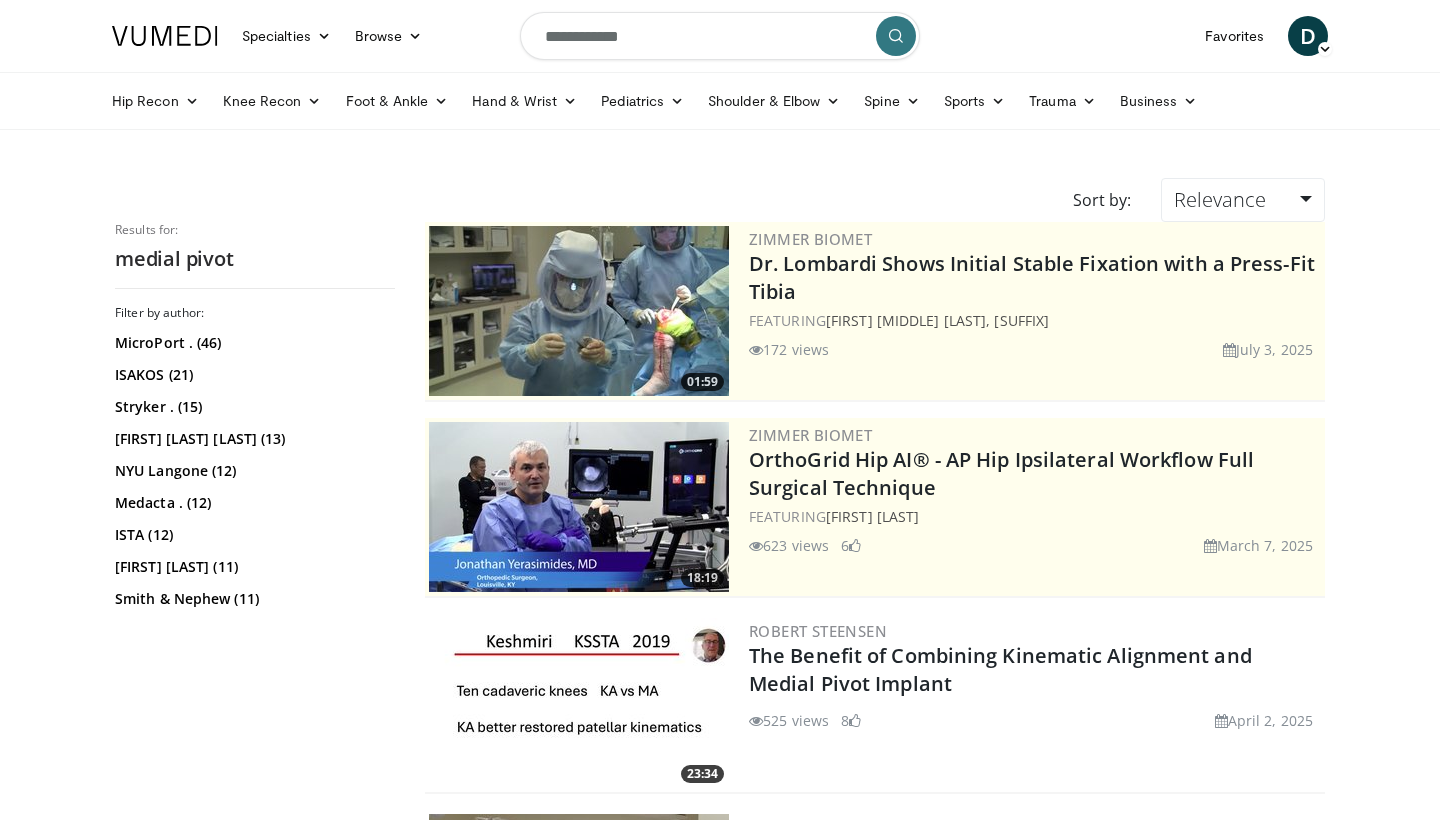 scroll, scrollTop: 0, scrollLeft: 0, axis: both 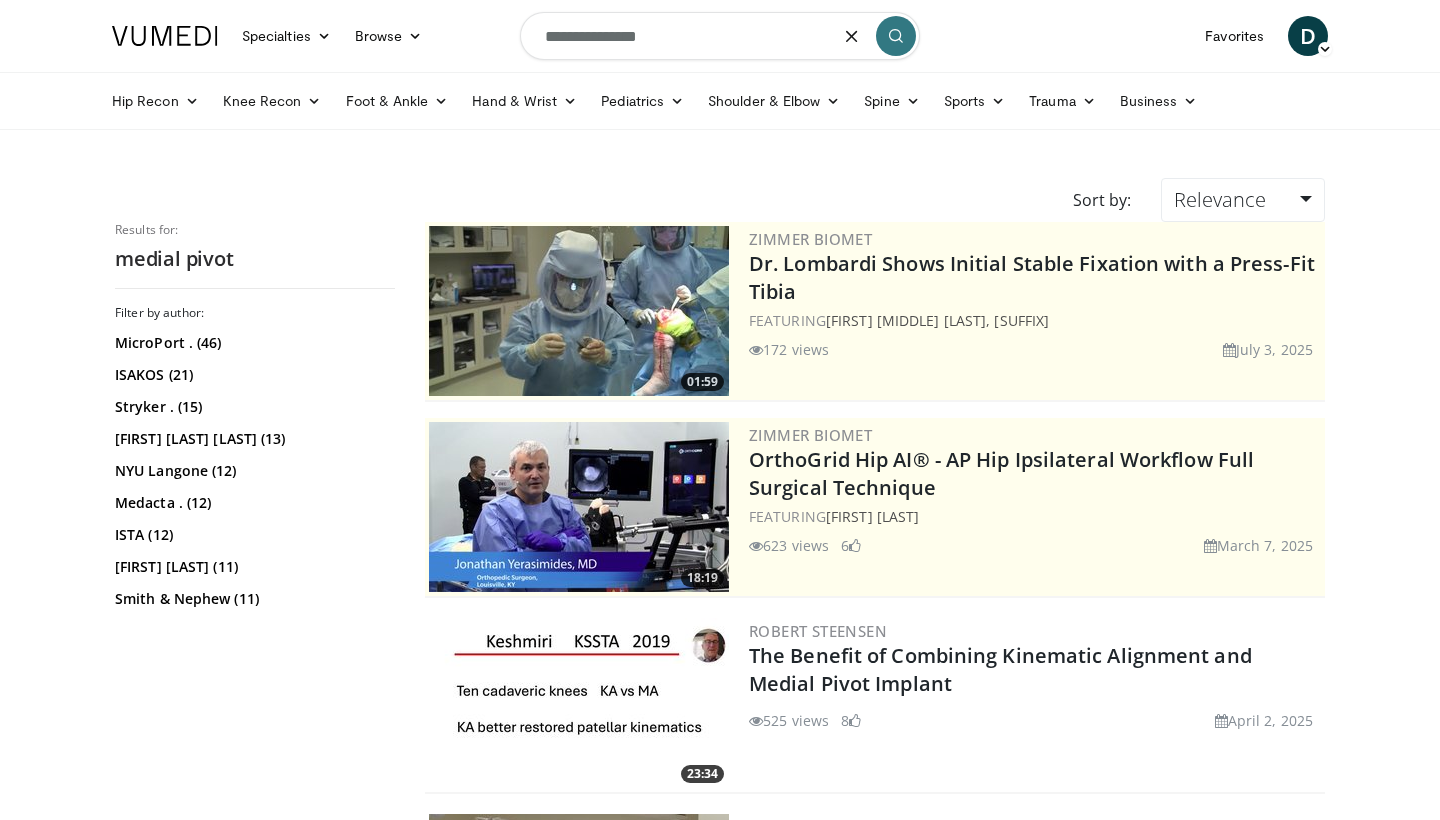 type on "**********" 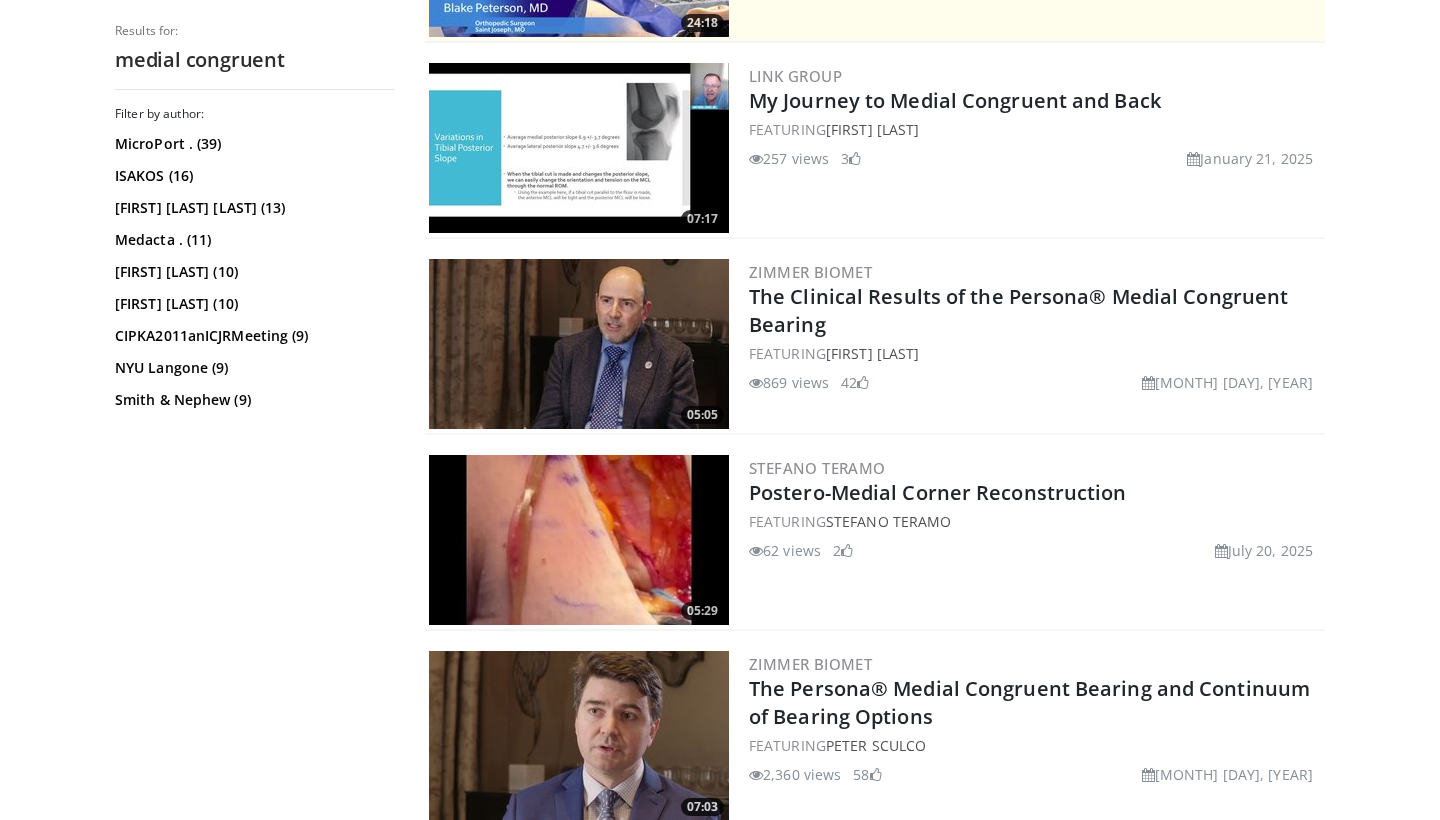 scroll, scrollTop: 558, scrollLeft: 0, axis: vertical 